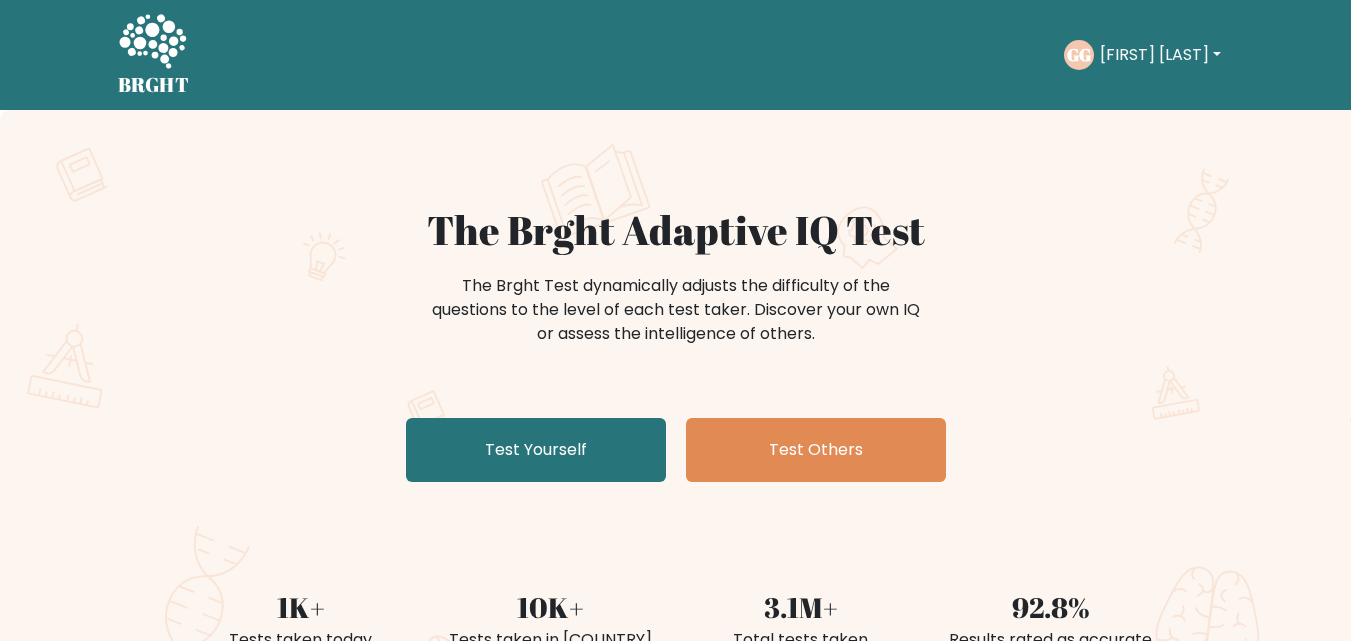 scroll, scrollTop: 0, scrollLeft: 0, axis: both 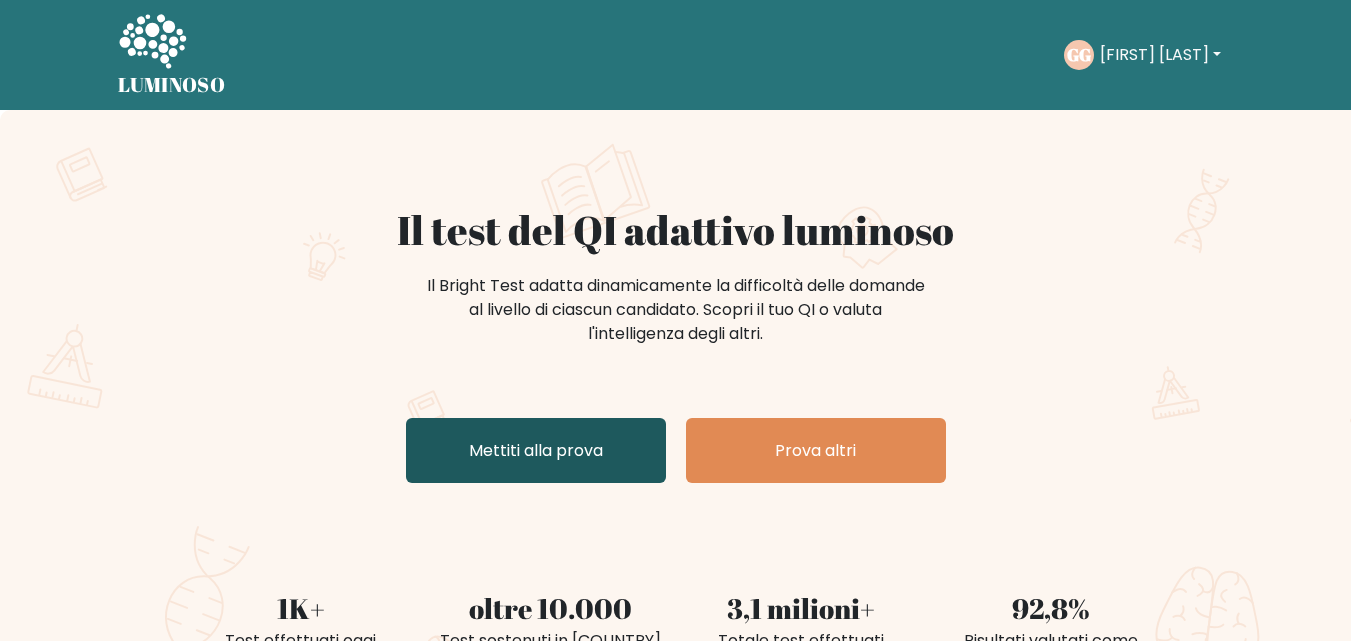 click on "Mettiti alla prova" at bounding box center [536, 450] 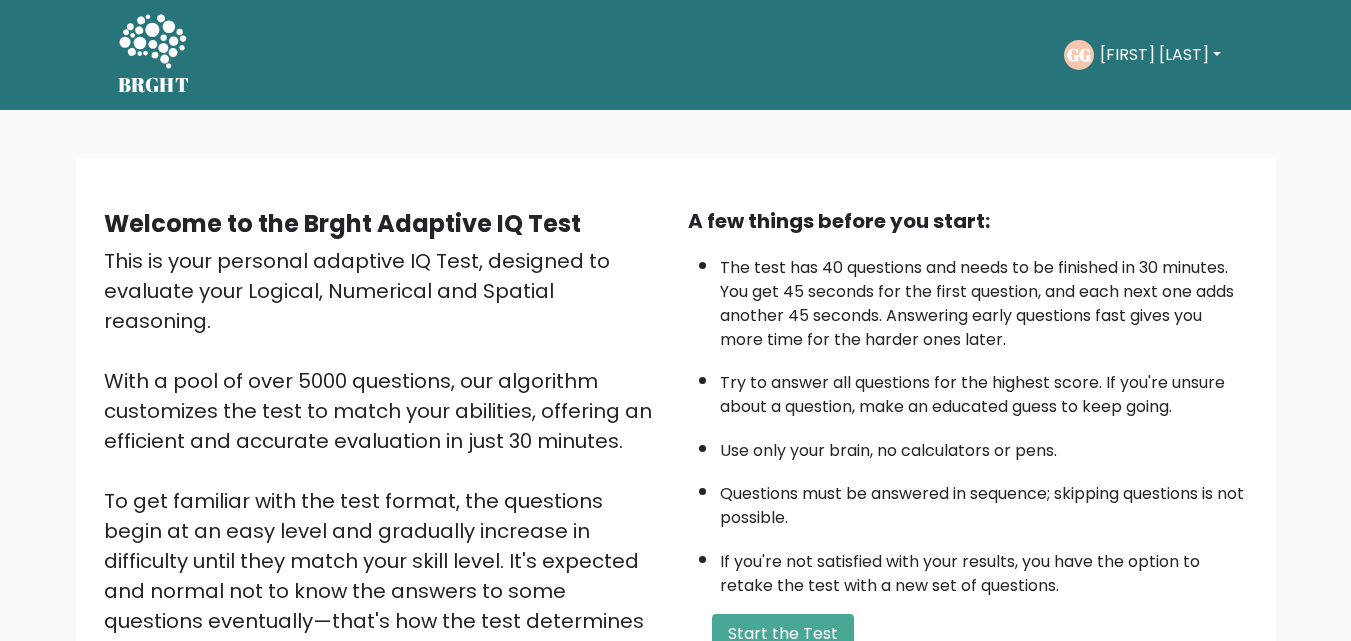 scroll, scrollTop: 0, scrollLeft: 0, axis: both 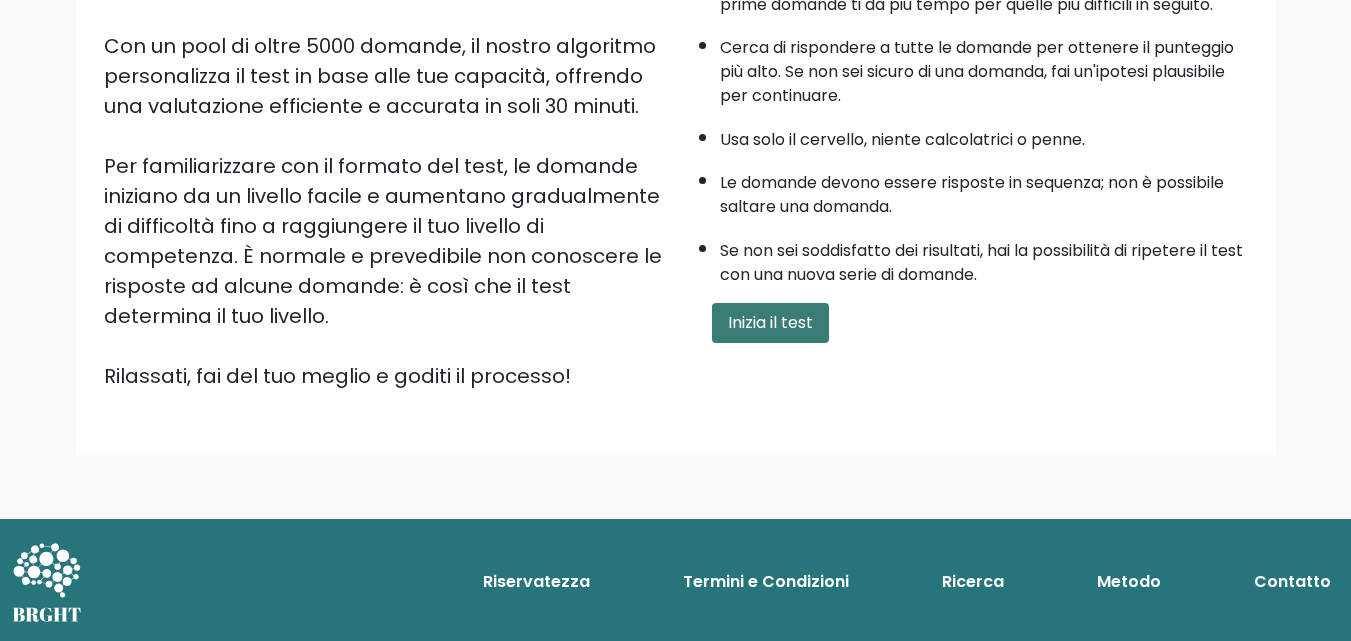 click on "Inizia il test" at bounding box center (770, 322) 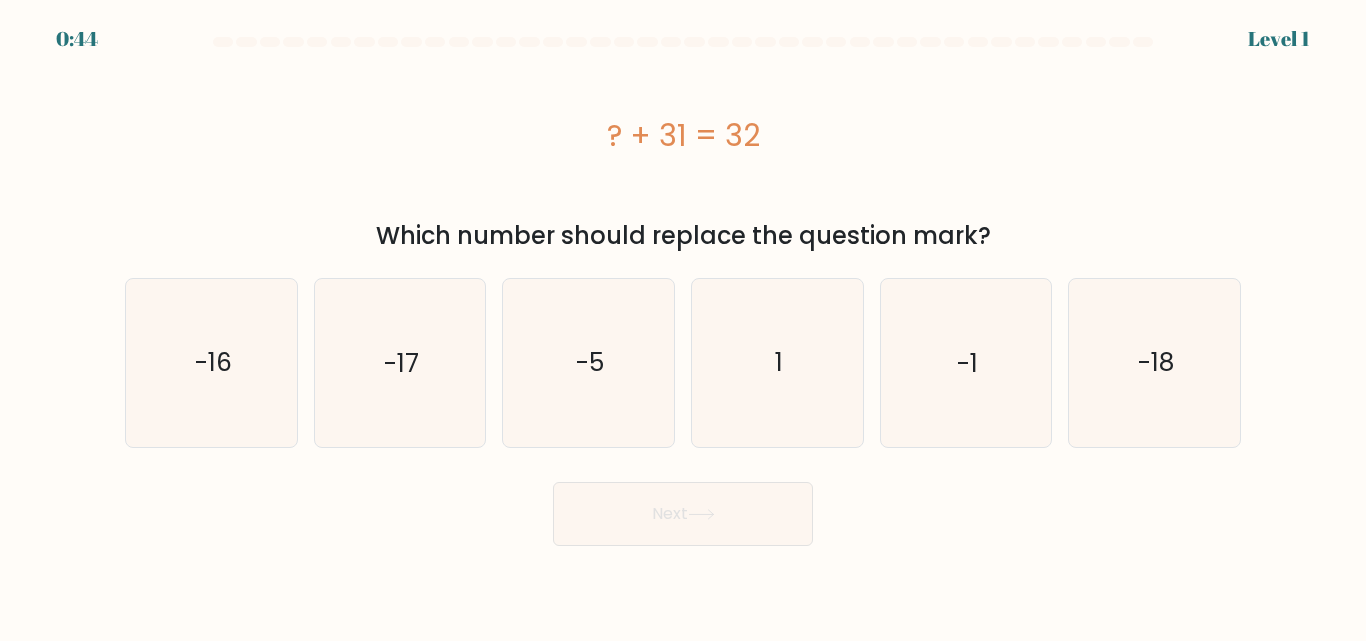scroll, scrollTop: 0, scrollLeft: 0, axis: both 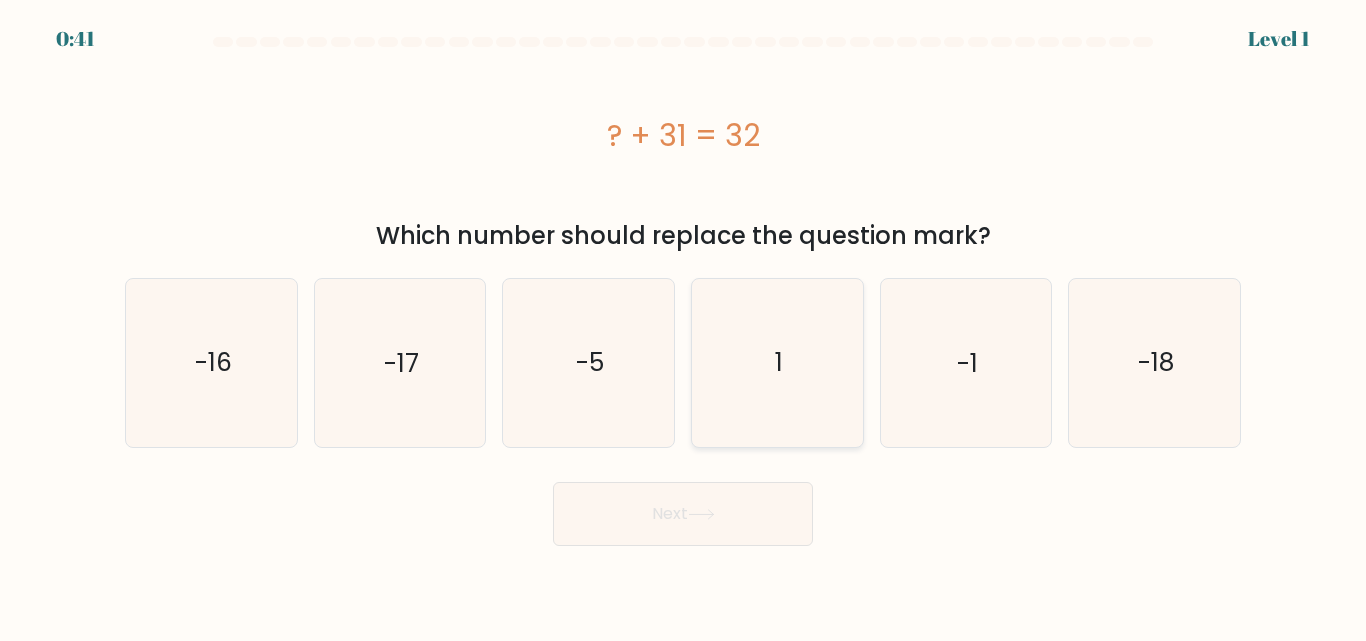 click on "1" at bounding box center (777, 362) 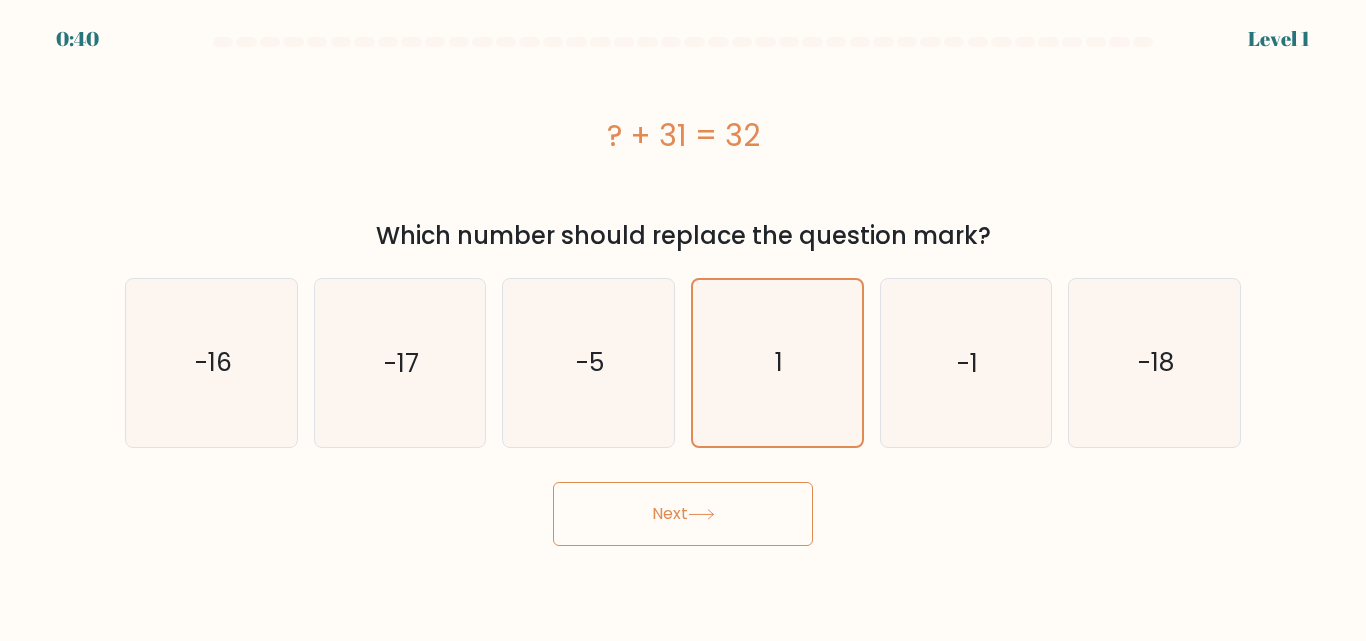 click on "Next" at bounding box center (683, 514) 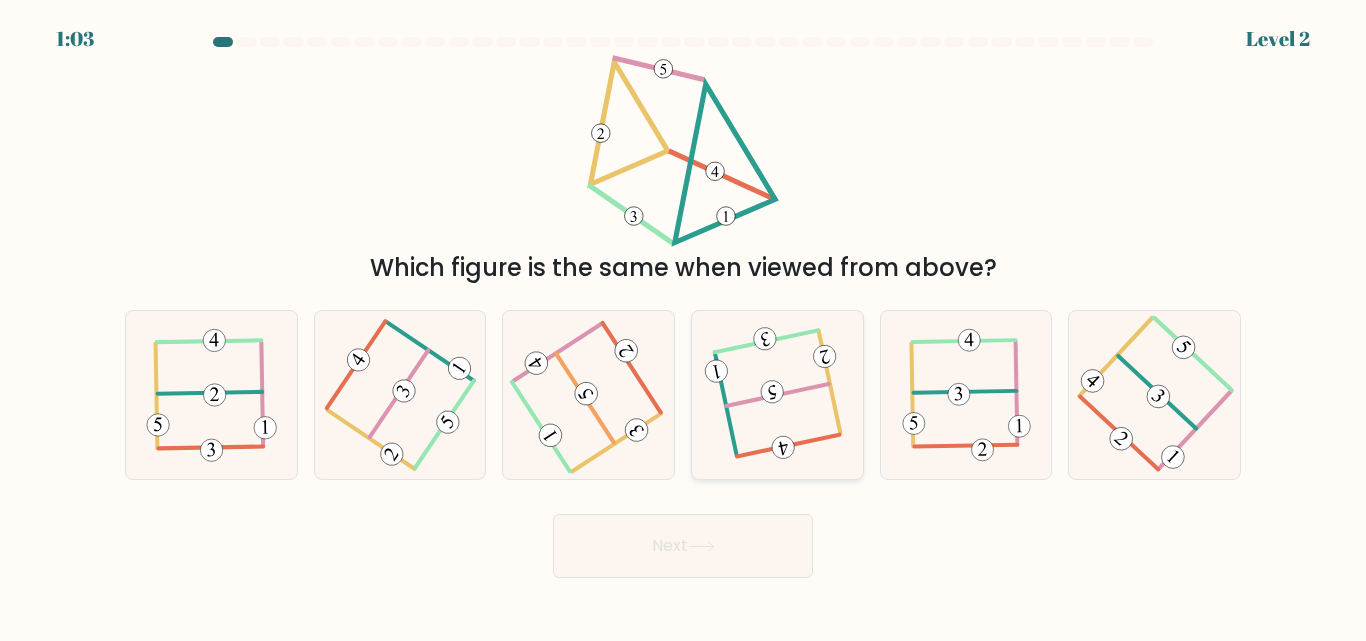 click at bounding box center (777, 395) 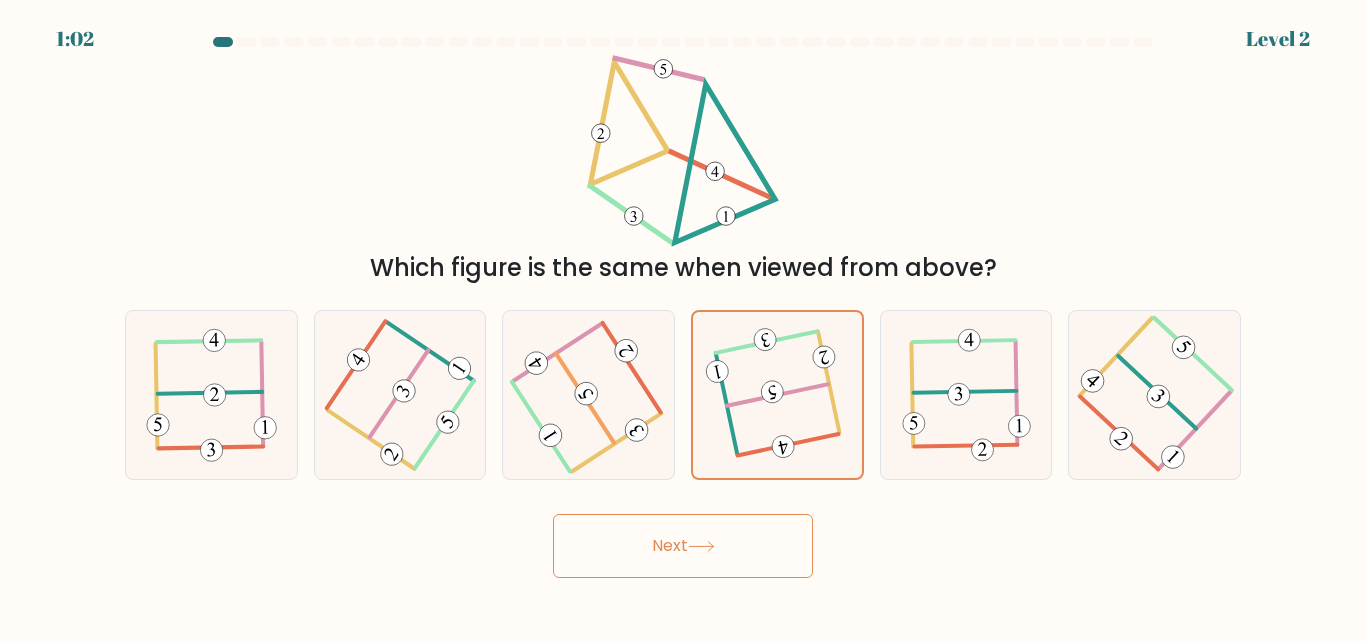 click on "Next" at bounding box center (683, 546) 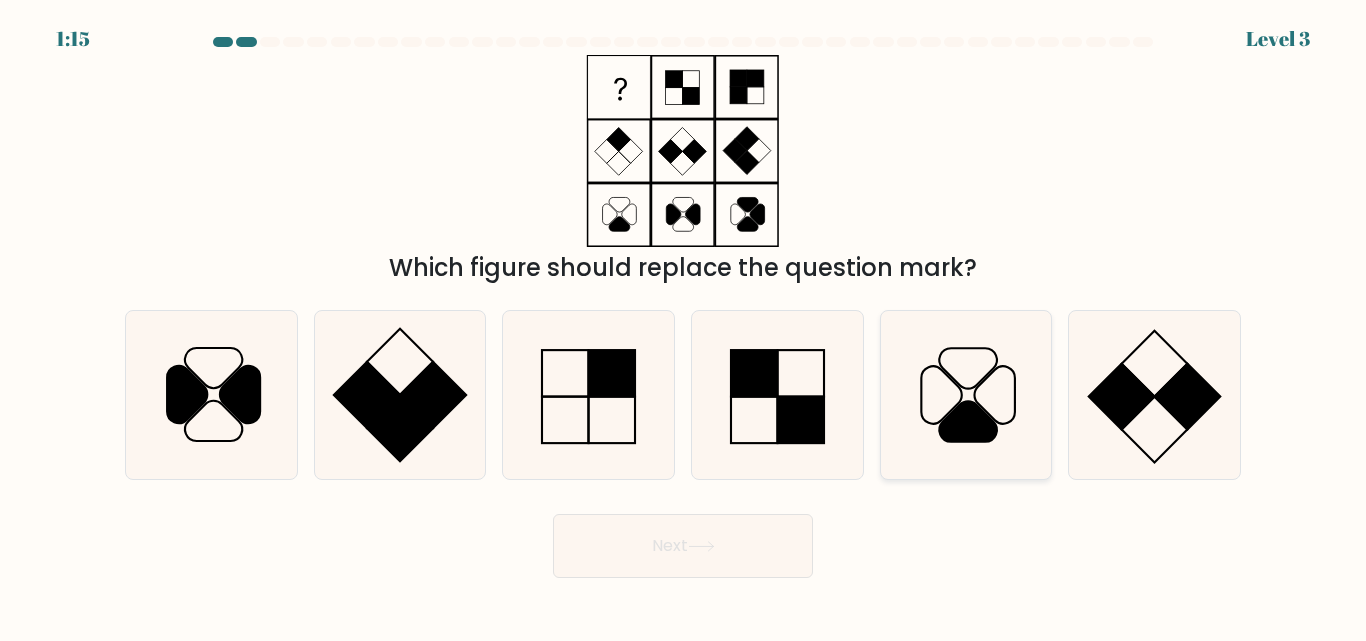 click at bounding box center (965, 394) 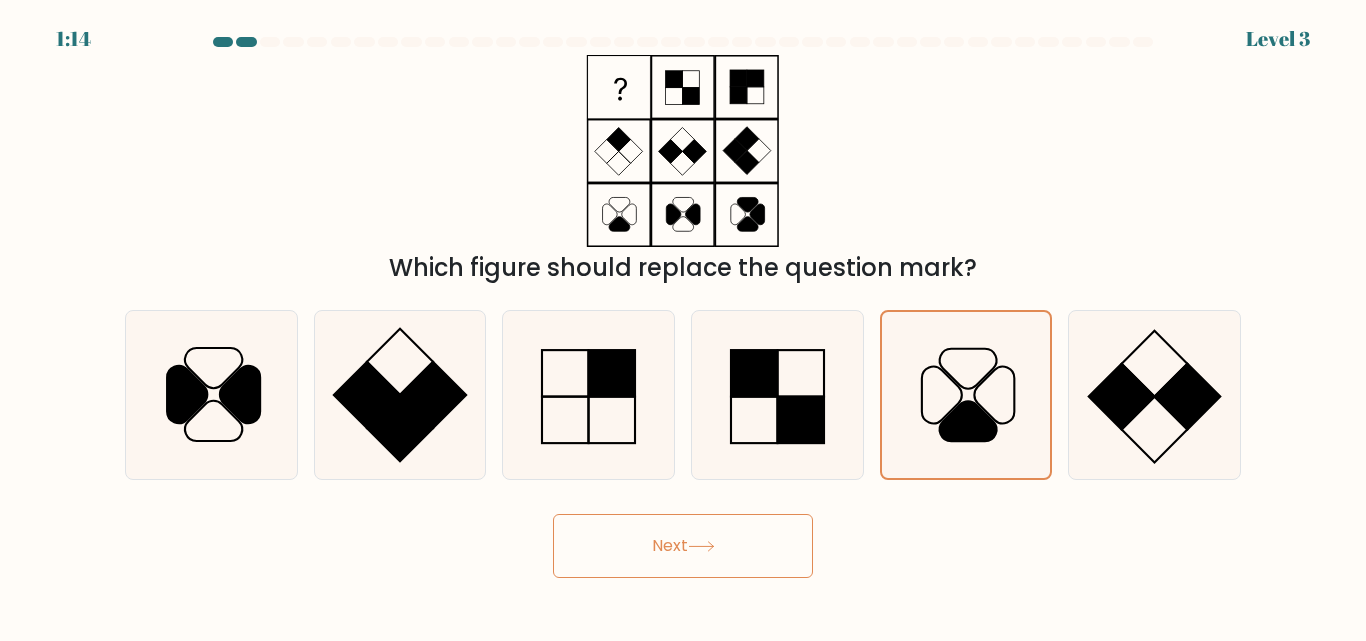 click on "Next" at bounding box center [683, 546] 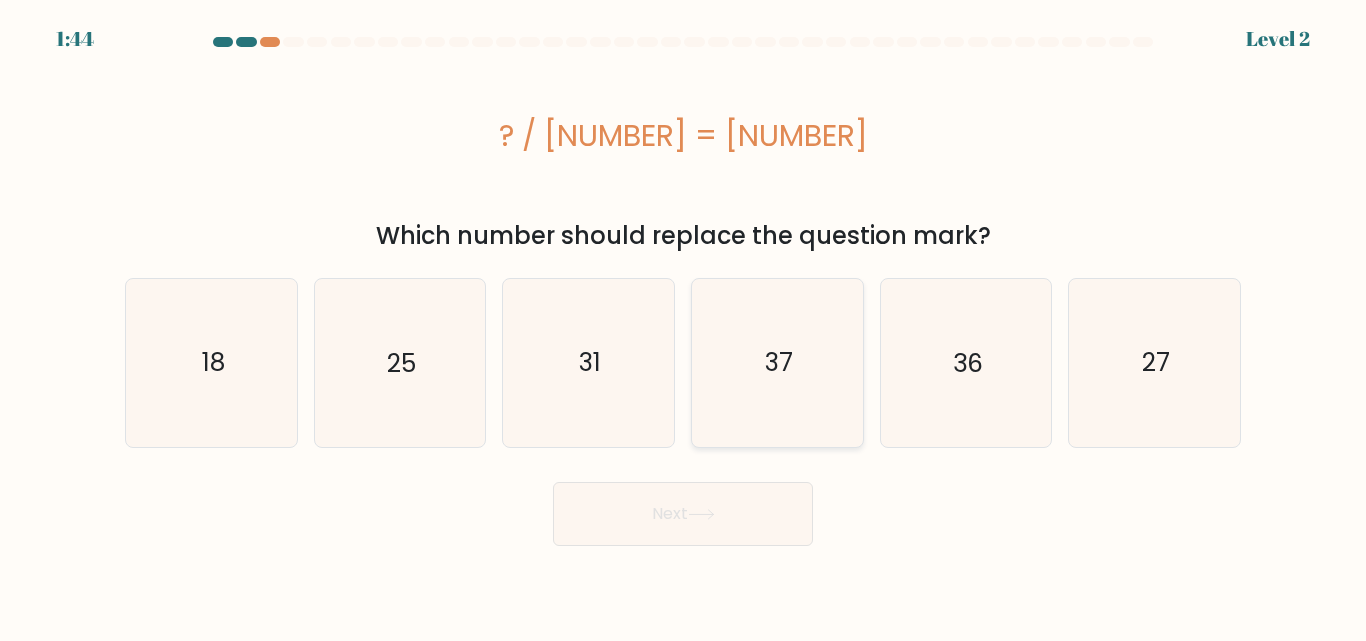 click on "37" at bounding box center [777, 362] 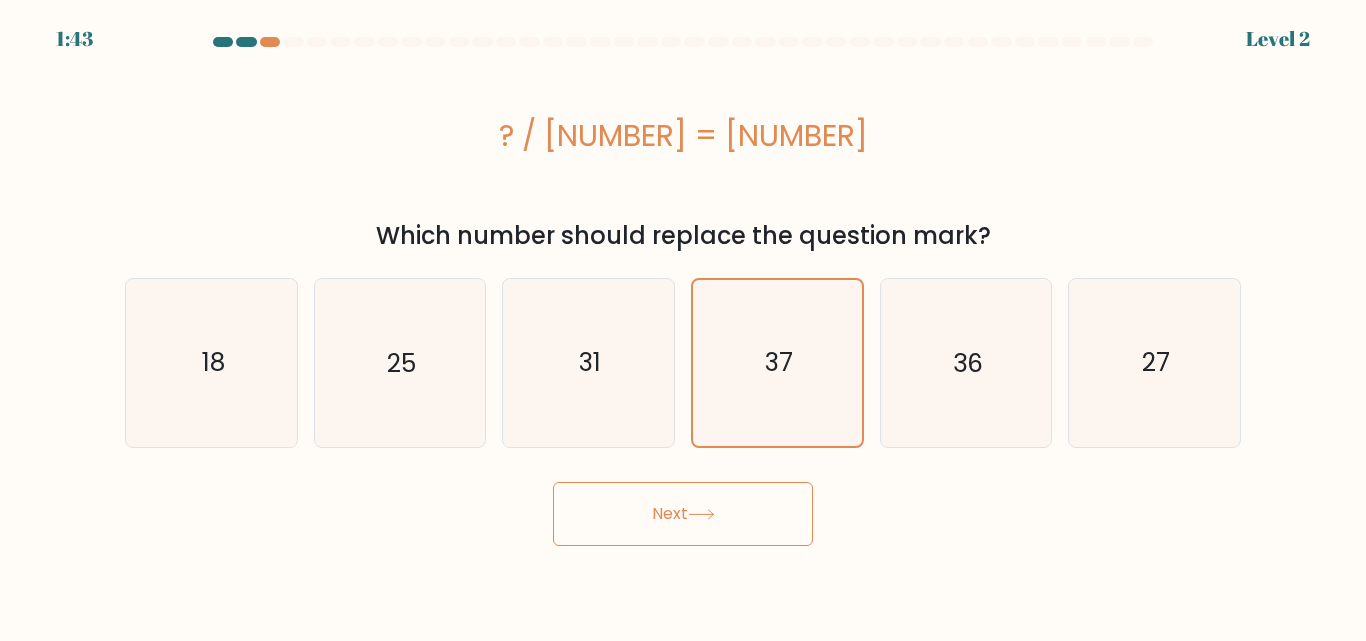 click on "Next" at bounding box center (683, 514) 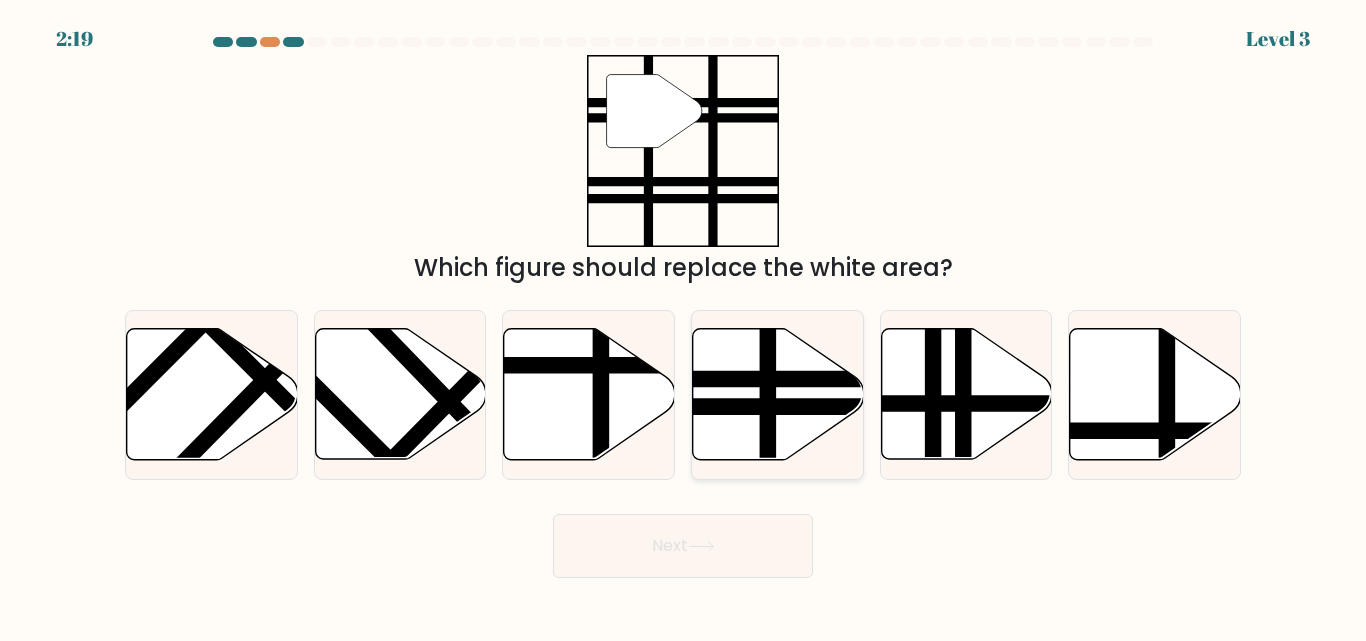click at bounding box center [778, 394] 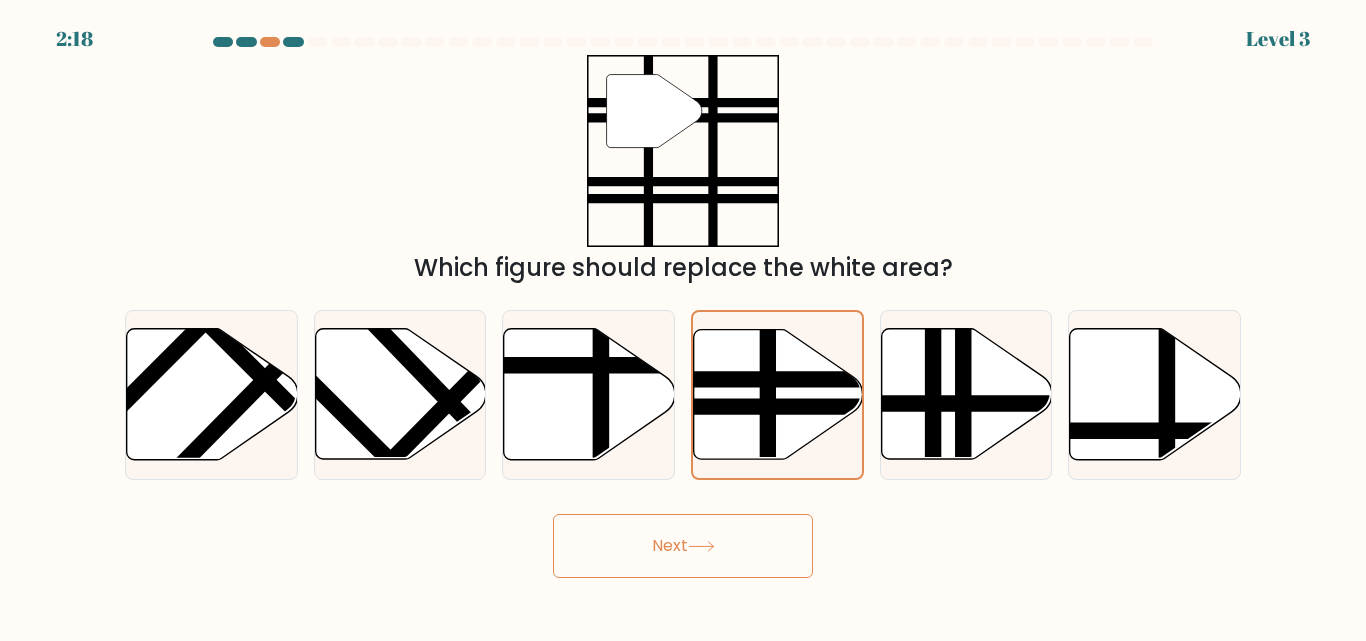 click on "Next" at bounding box center [683, 546] 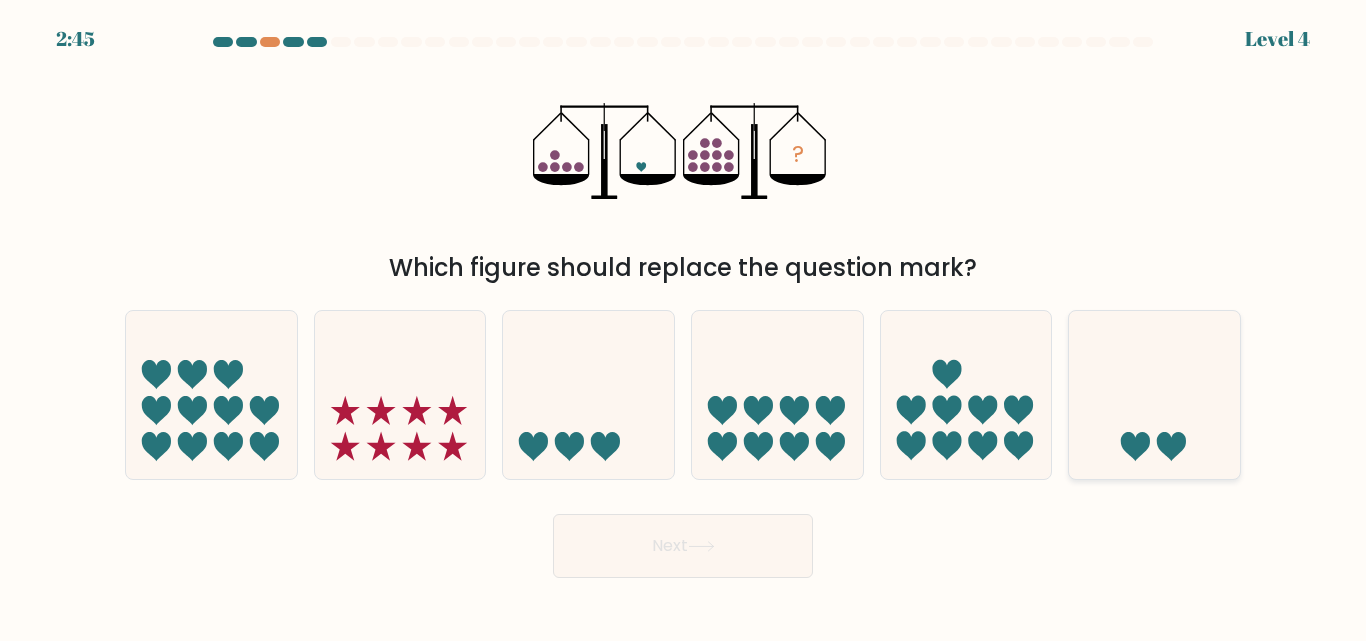 click at bounding box center [1154, 394] 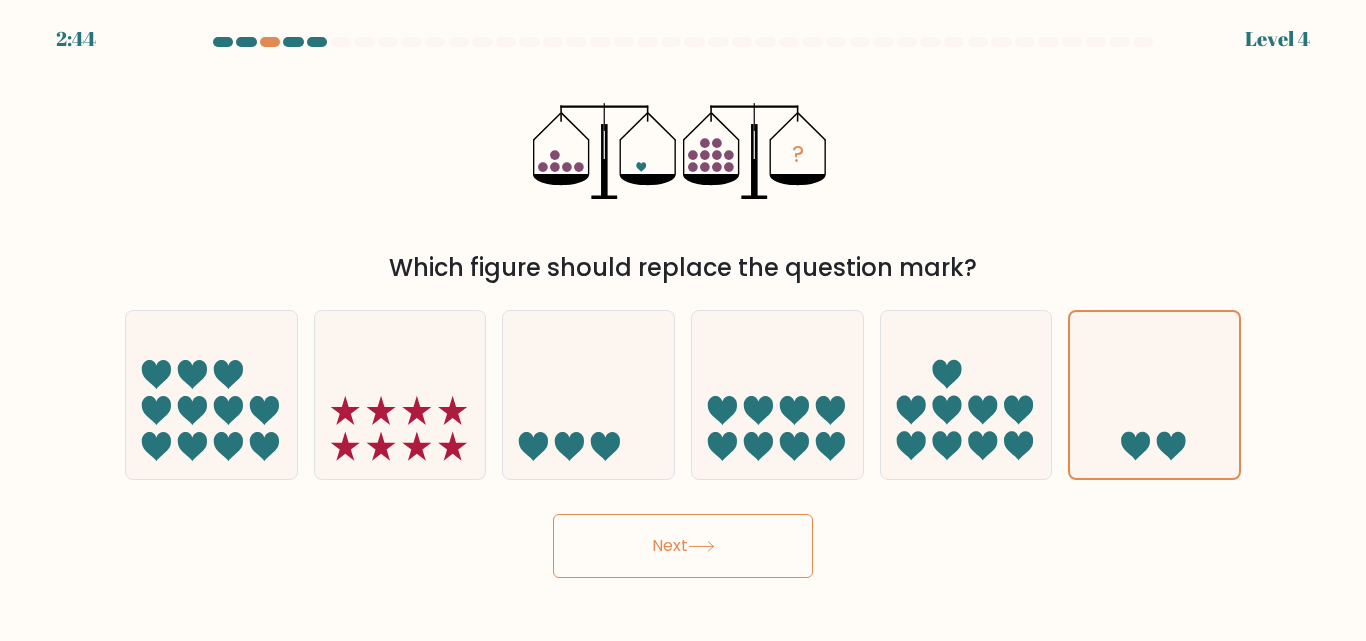click on "Next" at bounding box center [683, 546] 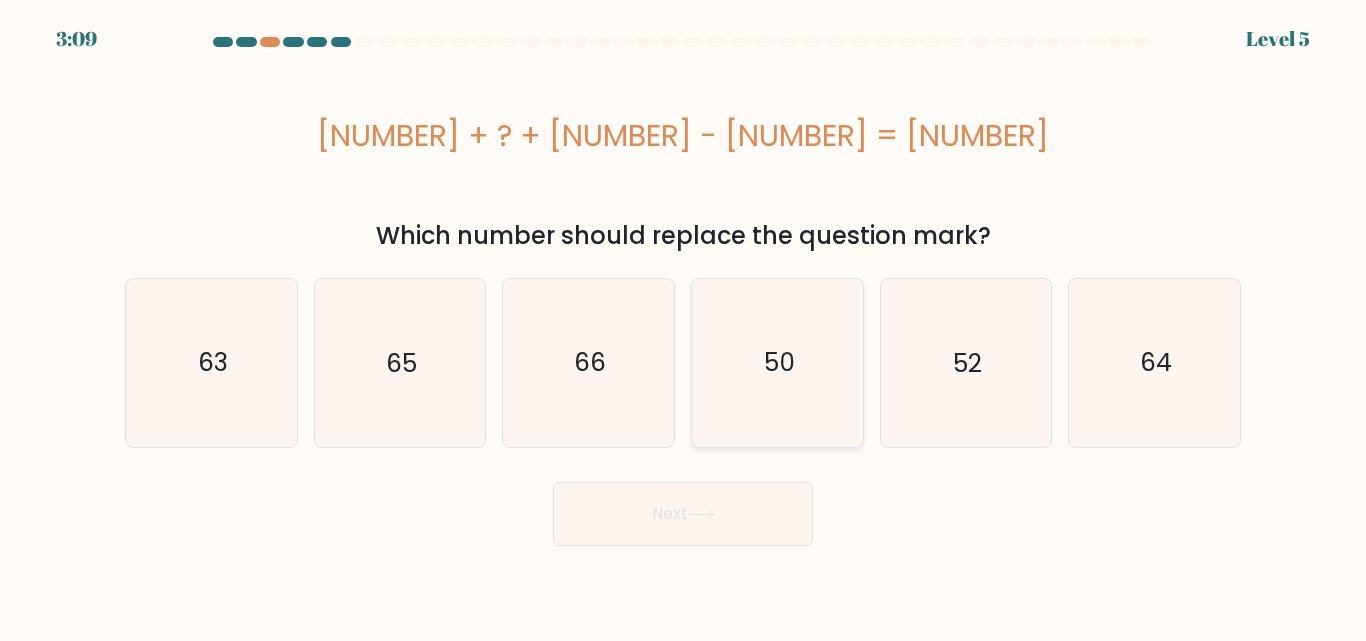 click on "50" at bounding box center [777, 362] 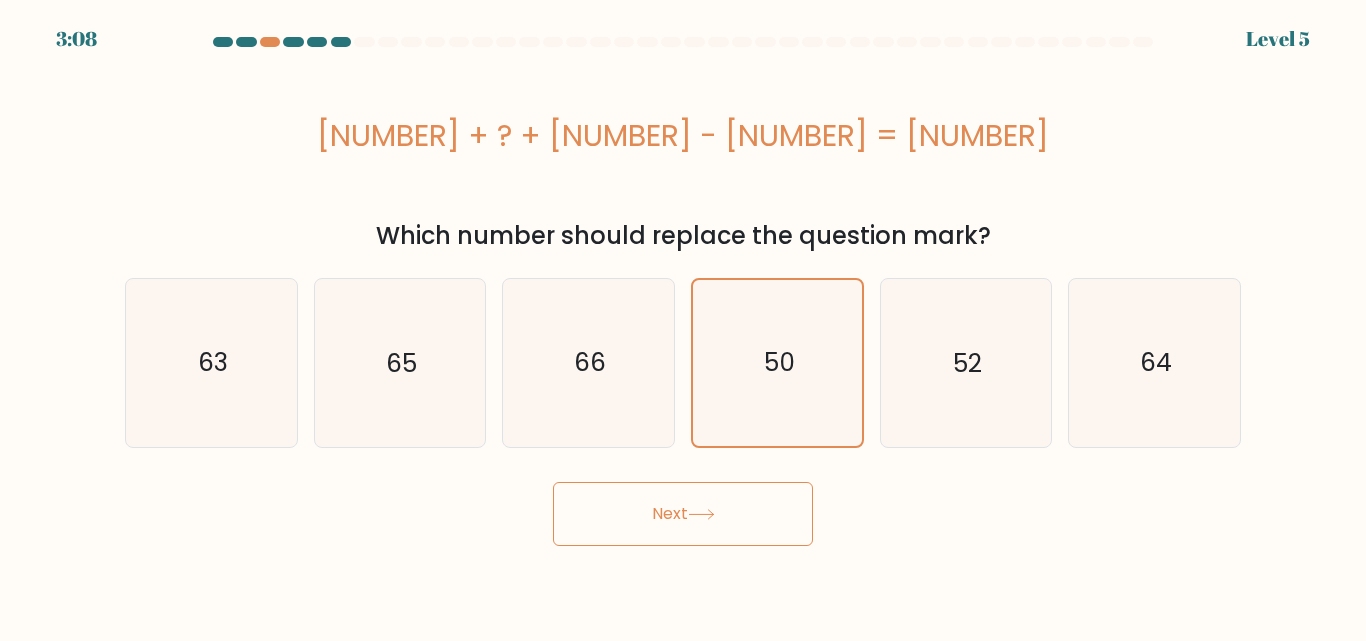 click on "Next" at bounding box center [683, 514] 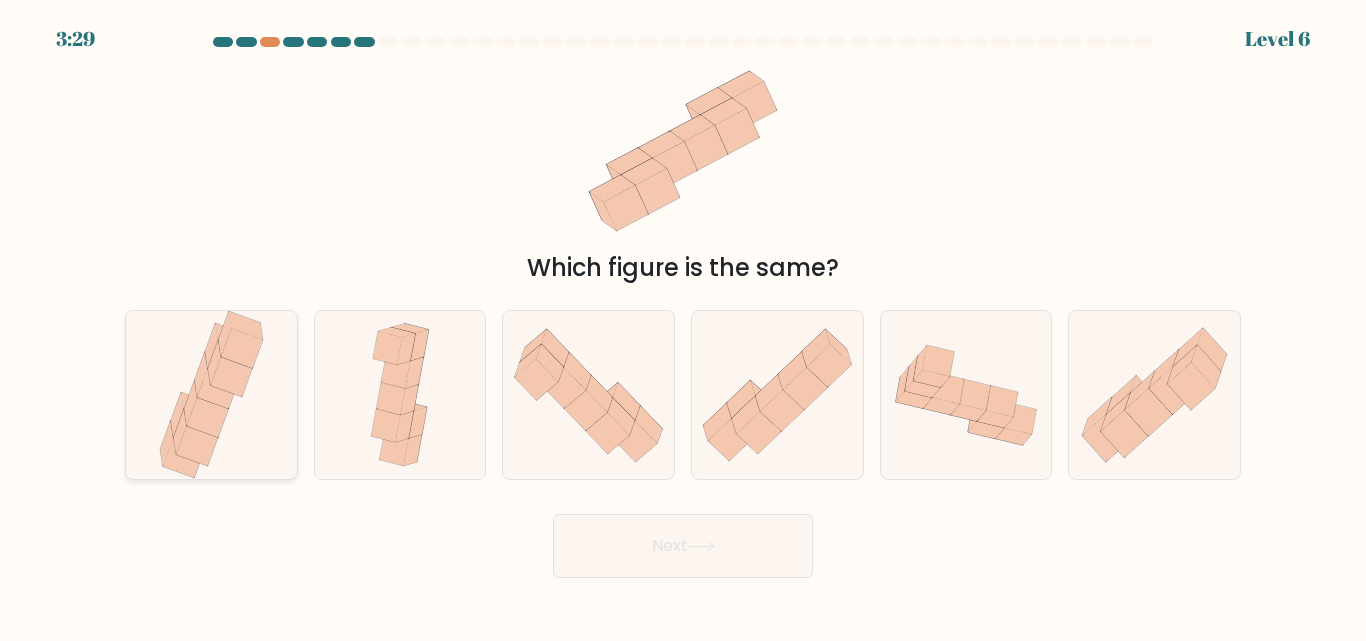click at bounding box center (211, 394) 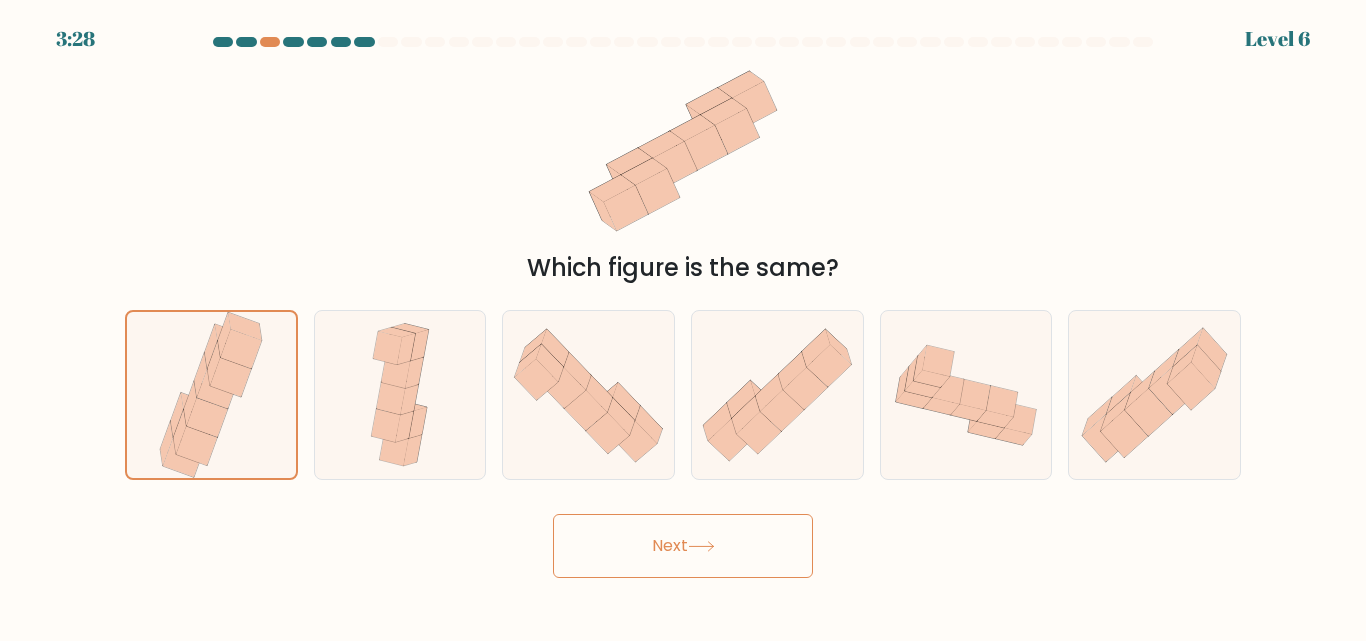 click on "Next" at bounding box center [683, 546] 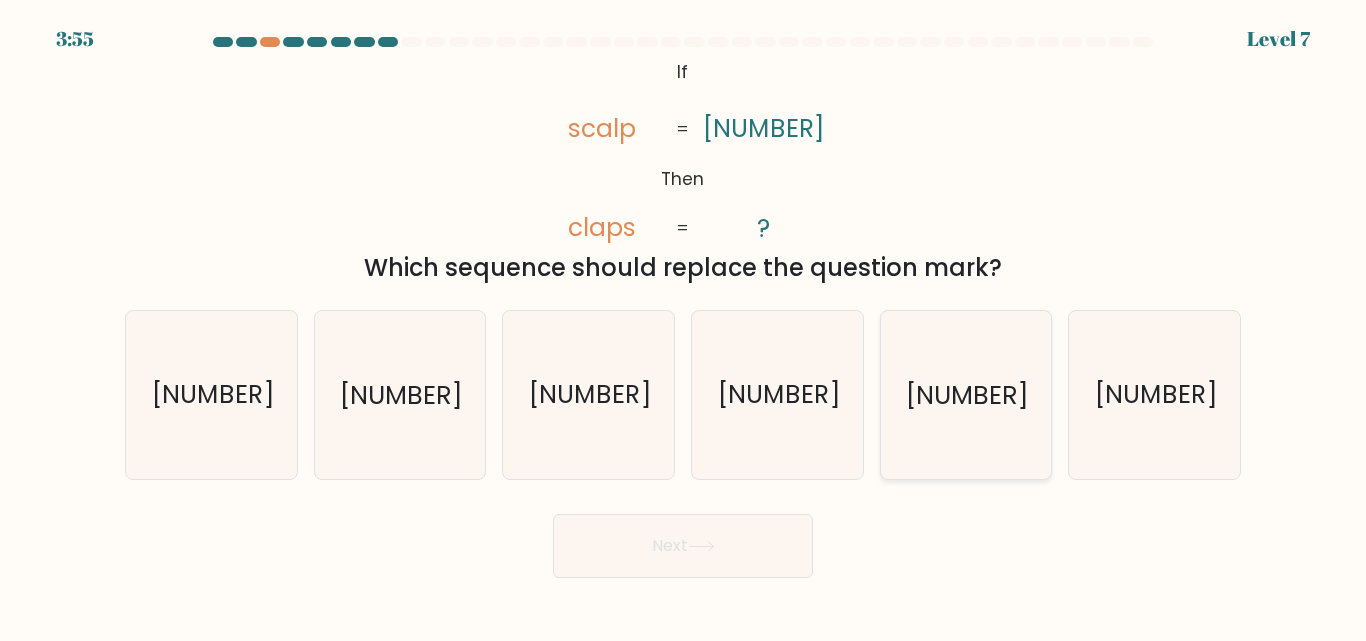 click on "[NUMBER]" at bounding box center [965, 394] 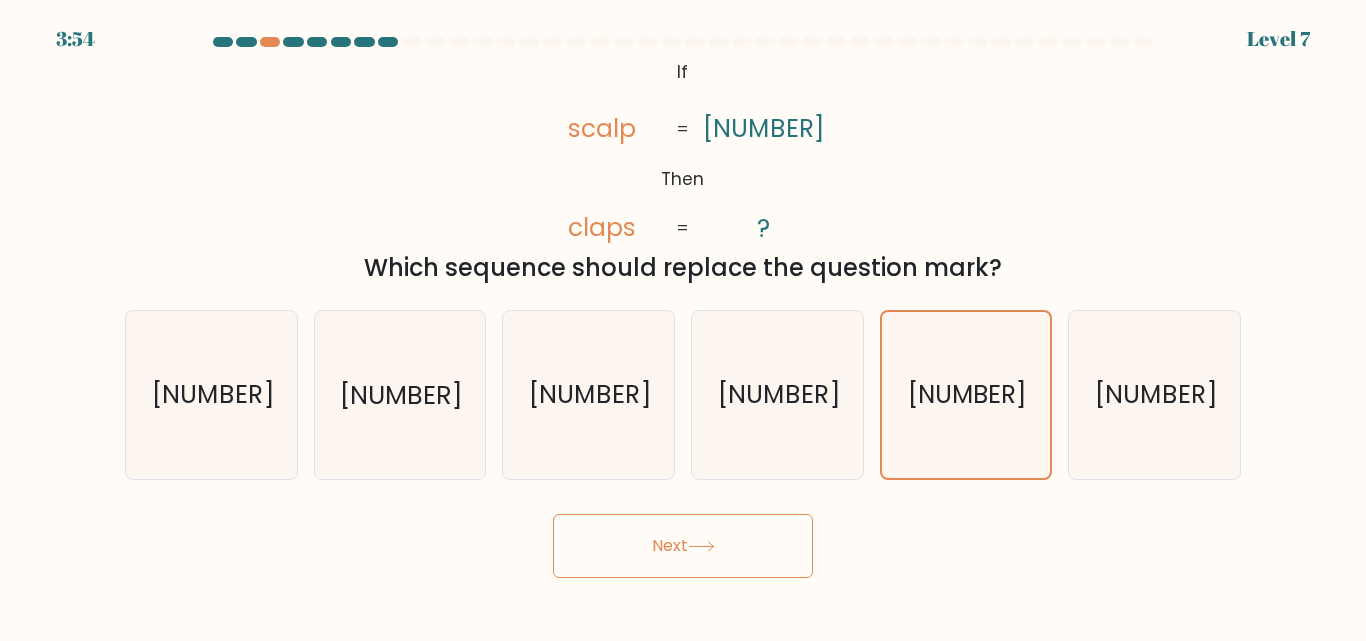click on "Next" at bounding box center [683, 546] 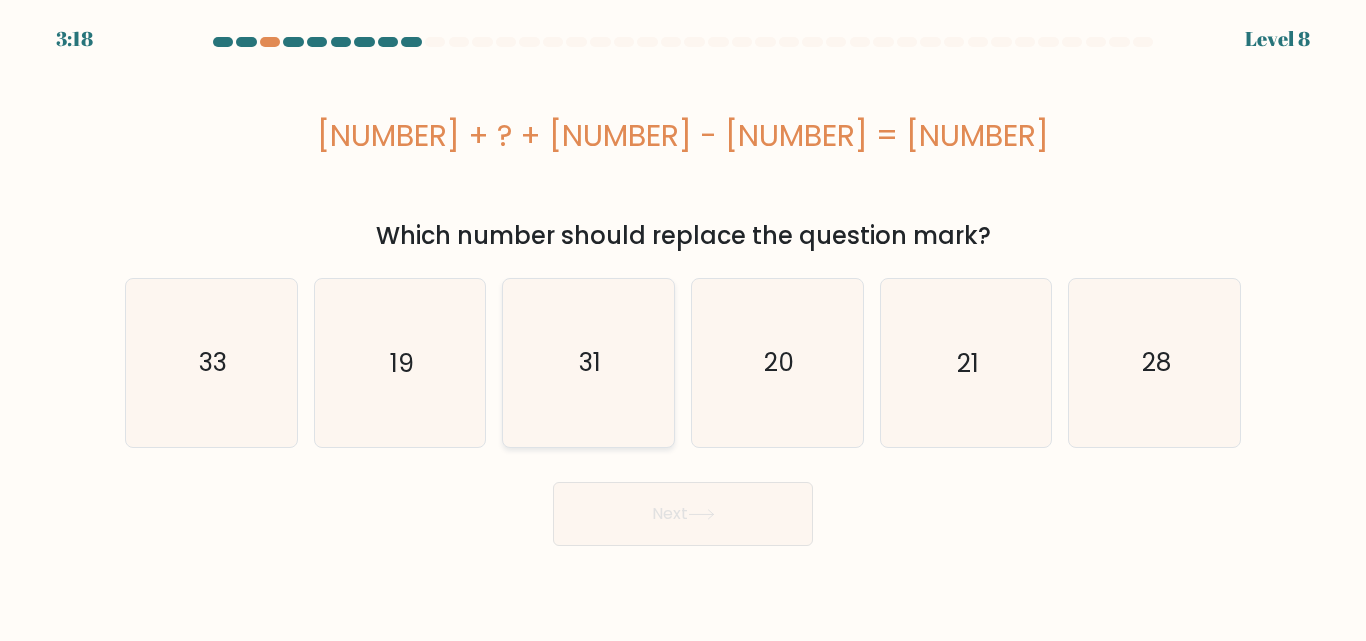 click on "31" at bounding box center (588, 362) 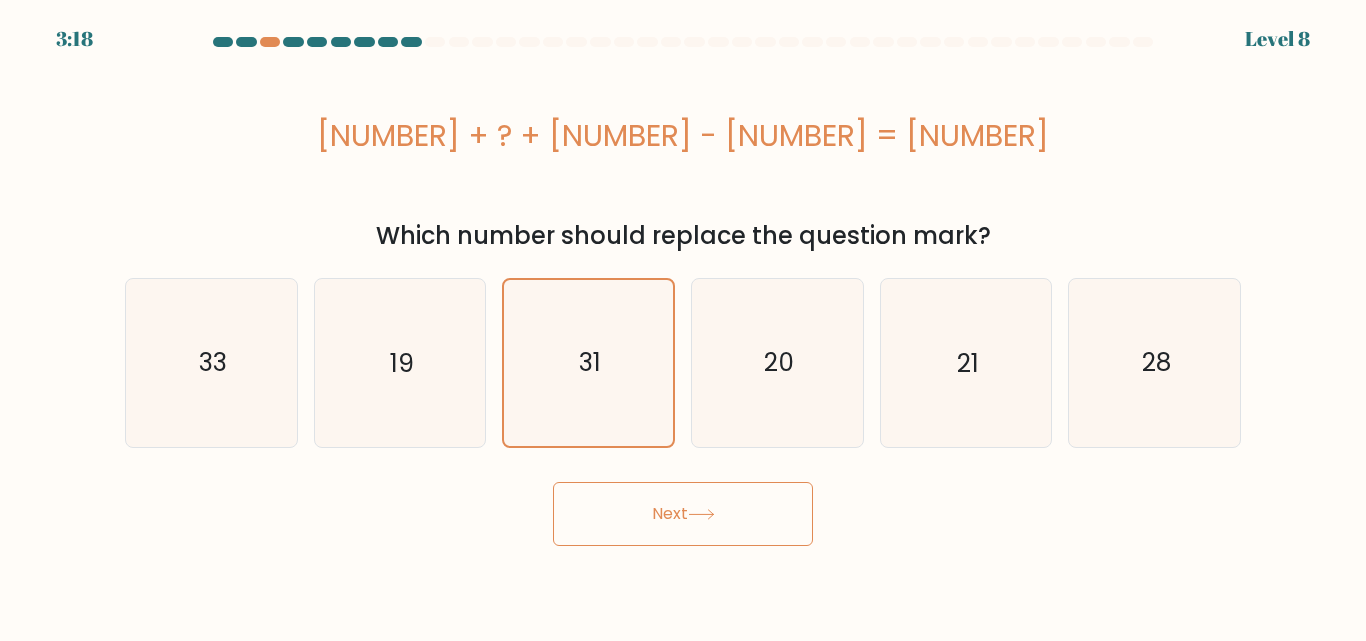 click on "Next" at bounding box center (683, 514) 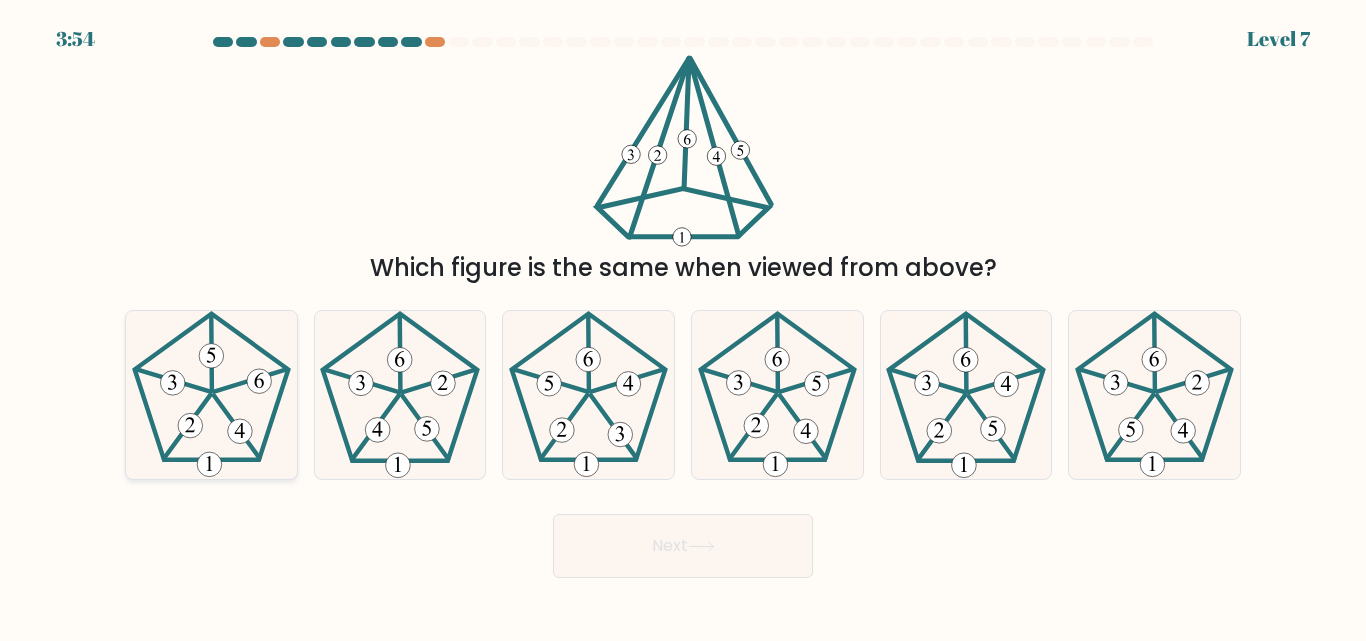 drag, startPoint x: 246, startPoint y: 404, endPoint x: 261, endPoint y: 433, distance: 32.649654 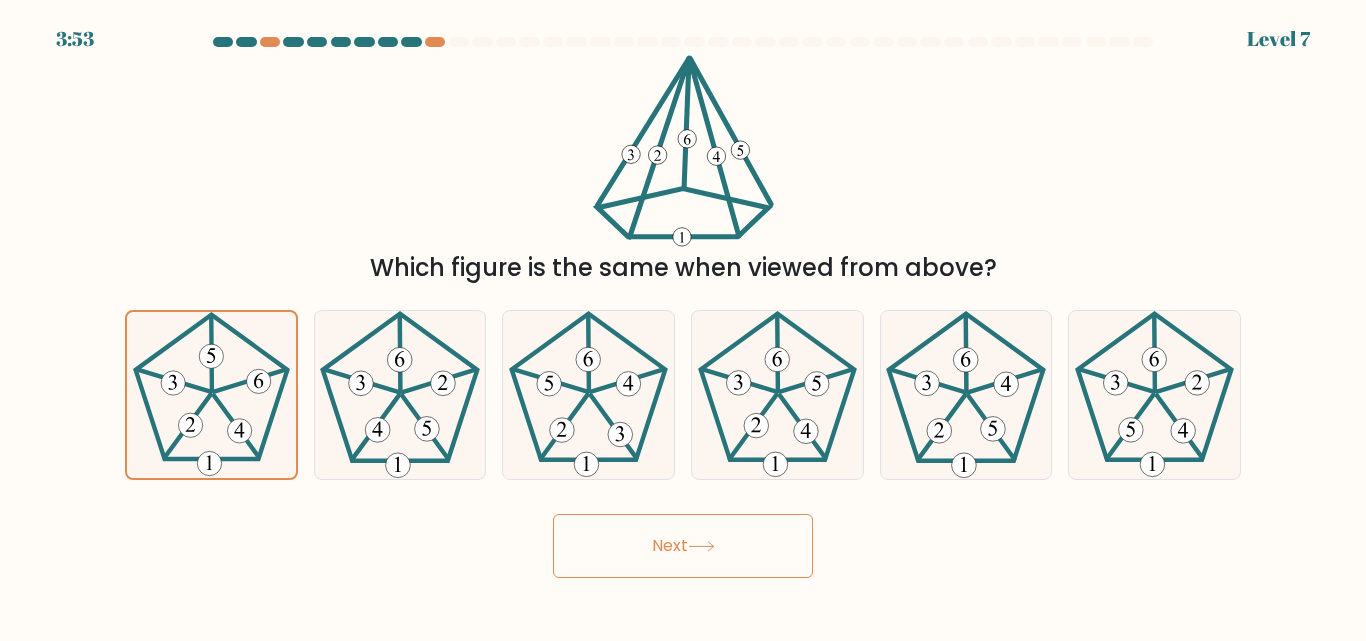click on "Next" at bounding box center [683, 546] 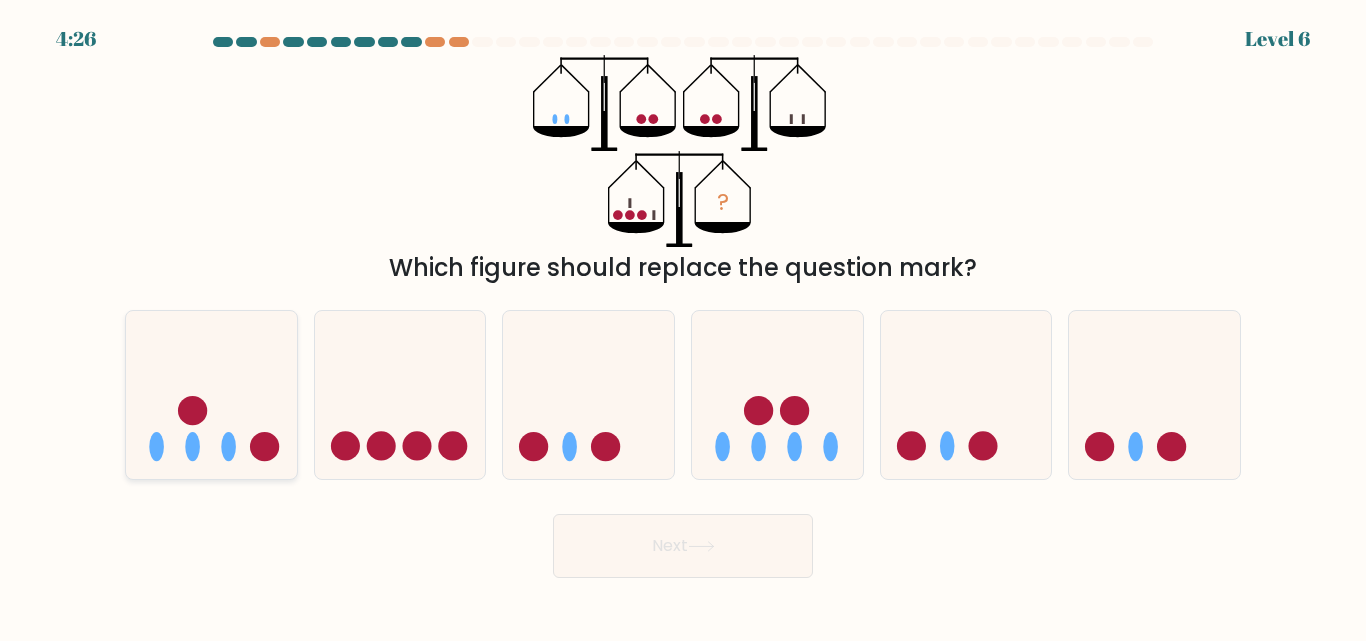 click at bounding box center [211, 394] 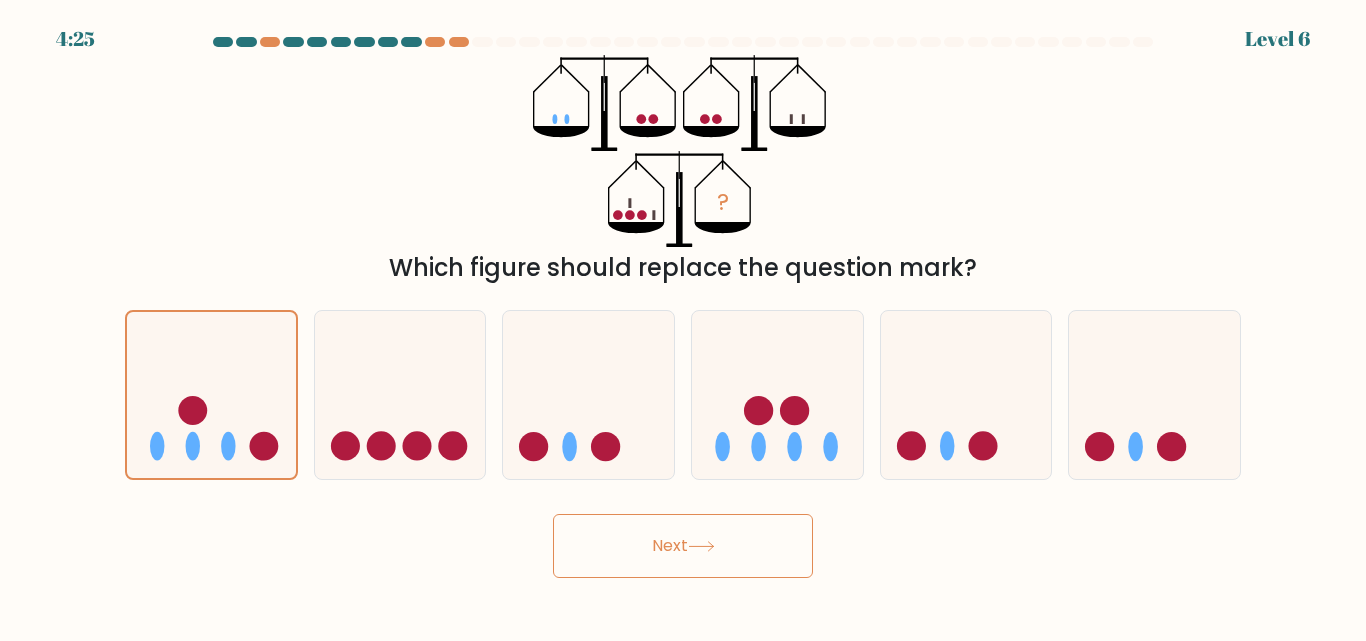 click on "Next" at bounding box center (683, 546) 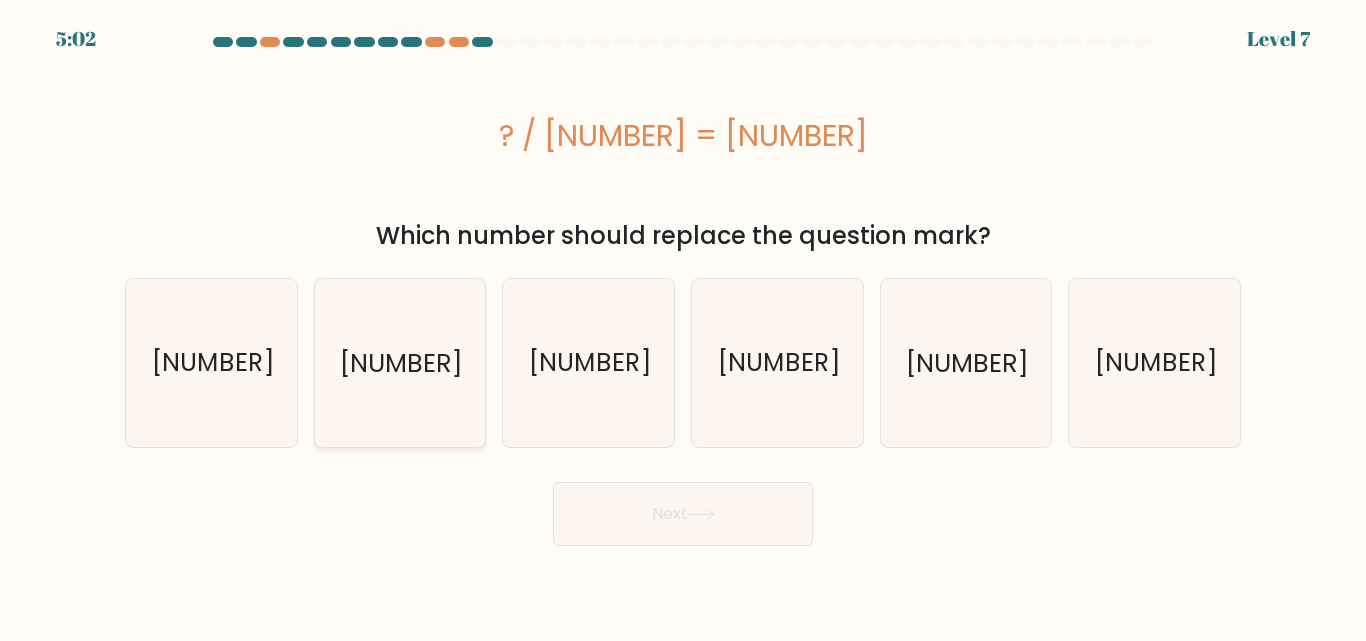 click on "[NUMBER]" at bounding box center [399, 362] 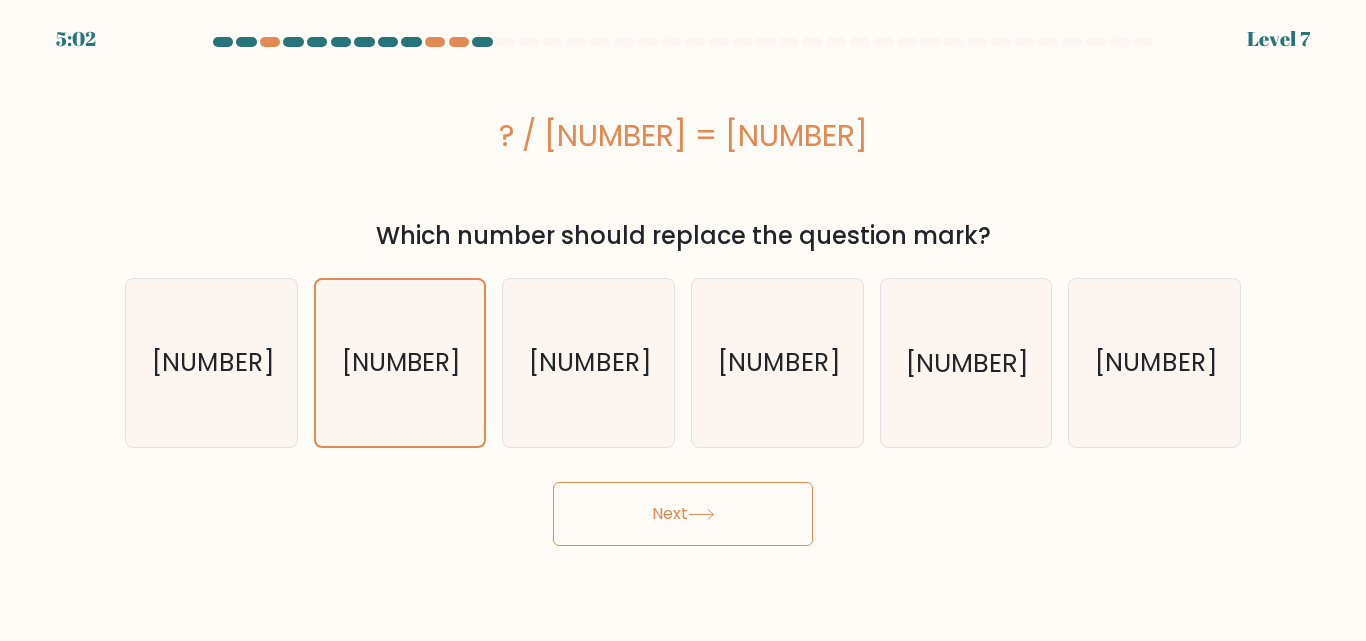 click on "Next" at bounding box center [683, 514] 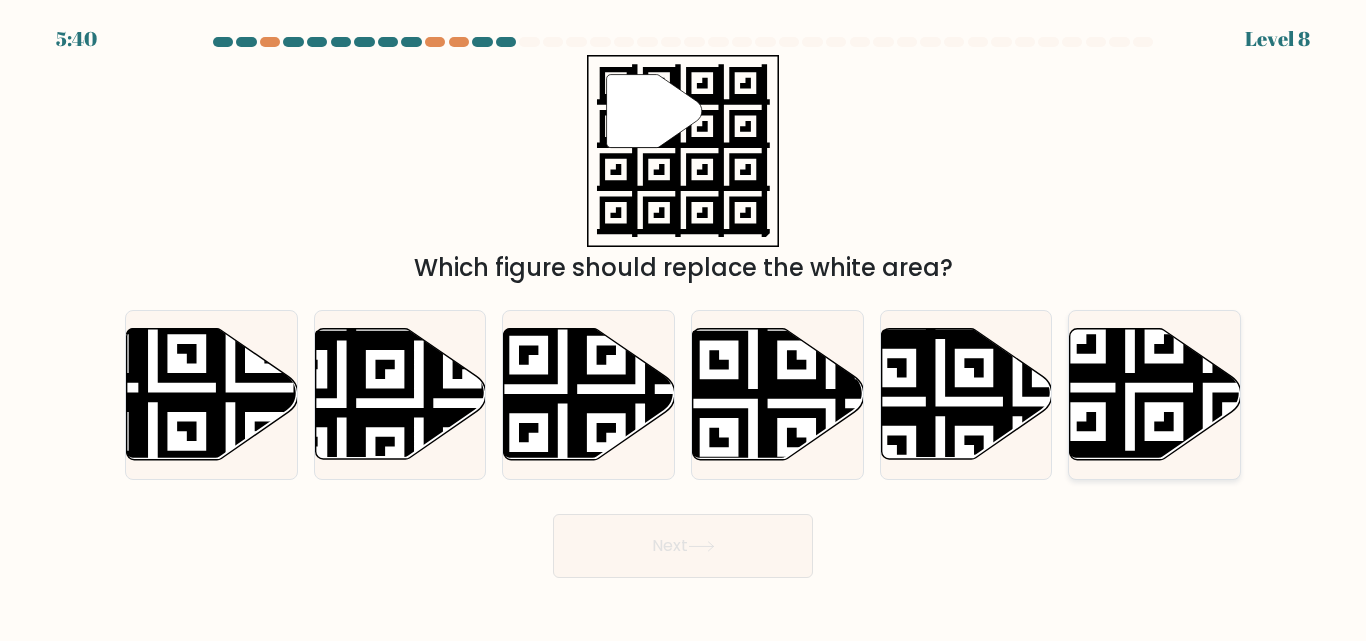 click at bounding box center [1208, 466] 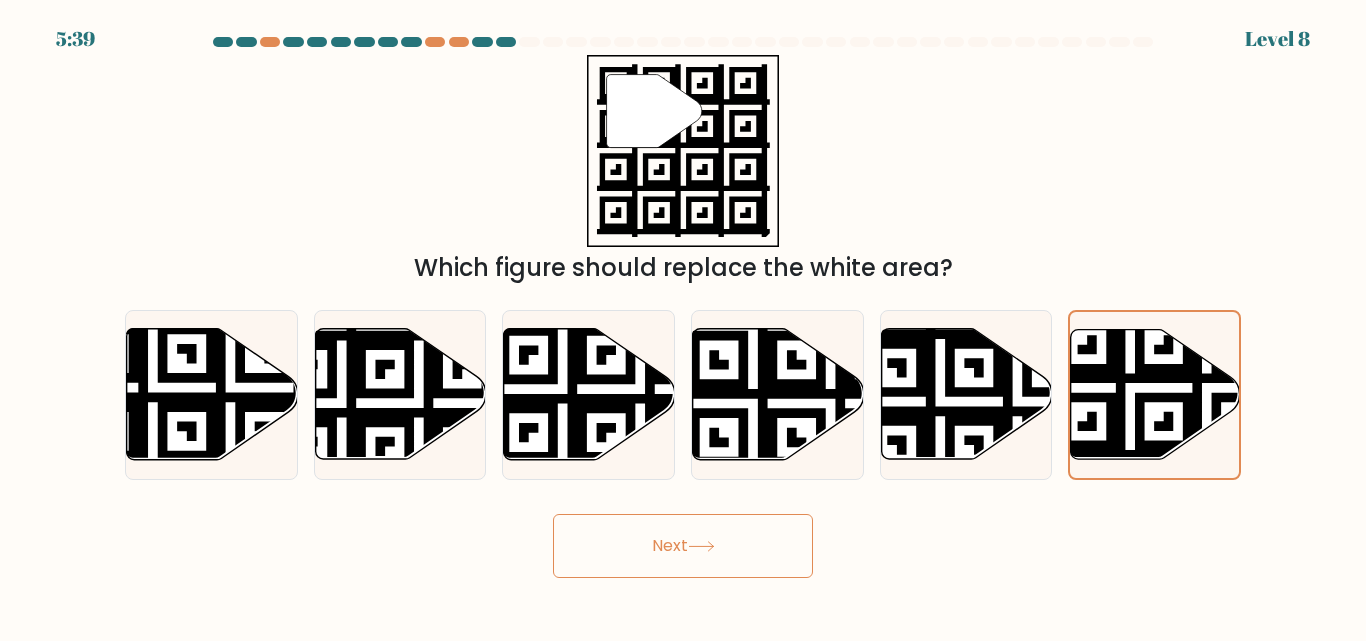 click on "Next" at bounding box center [683, 546] 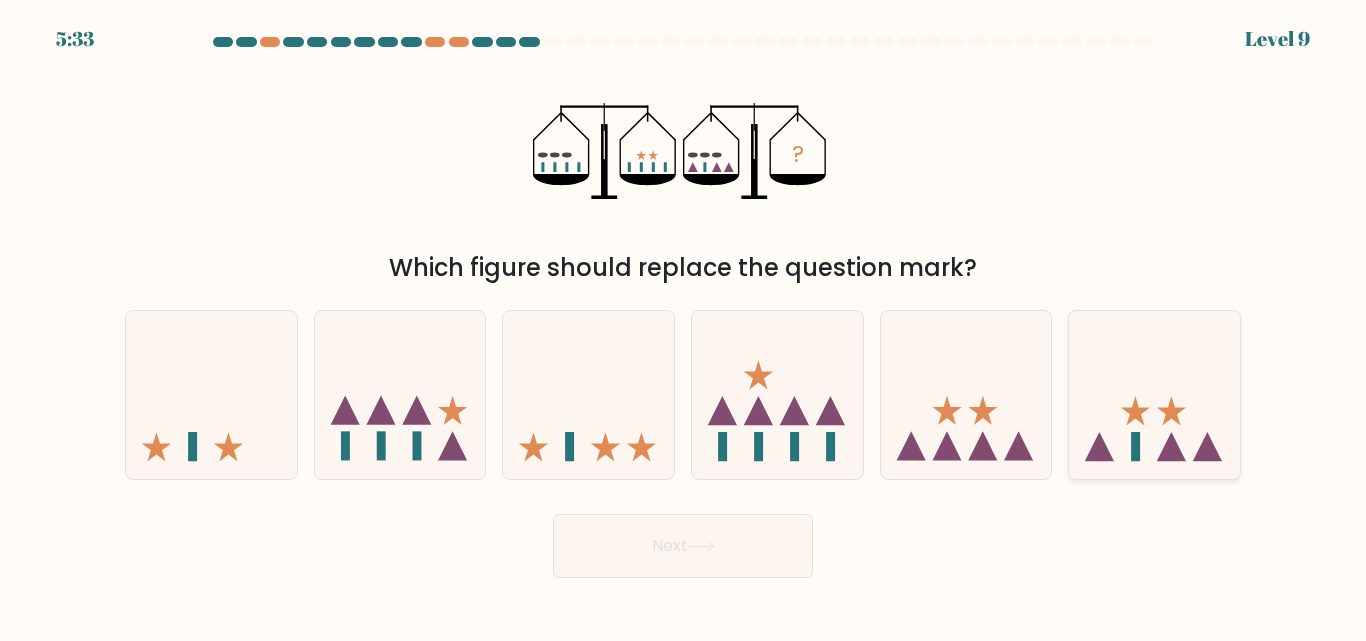 click at bounding box center [1171, 446] 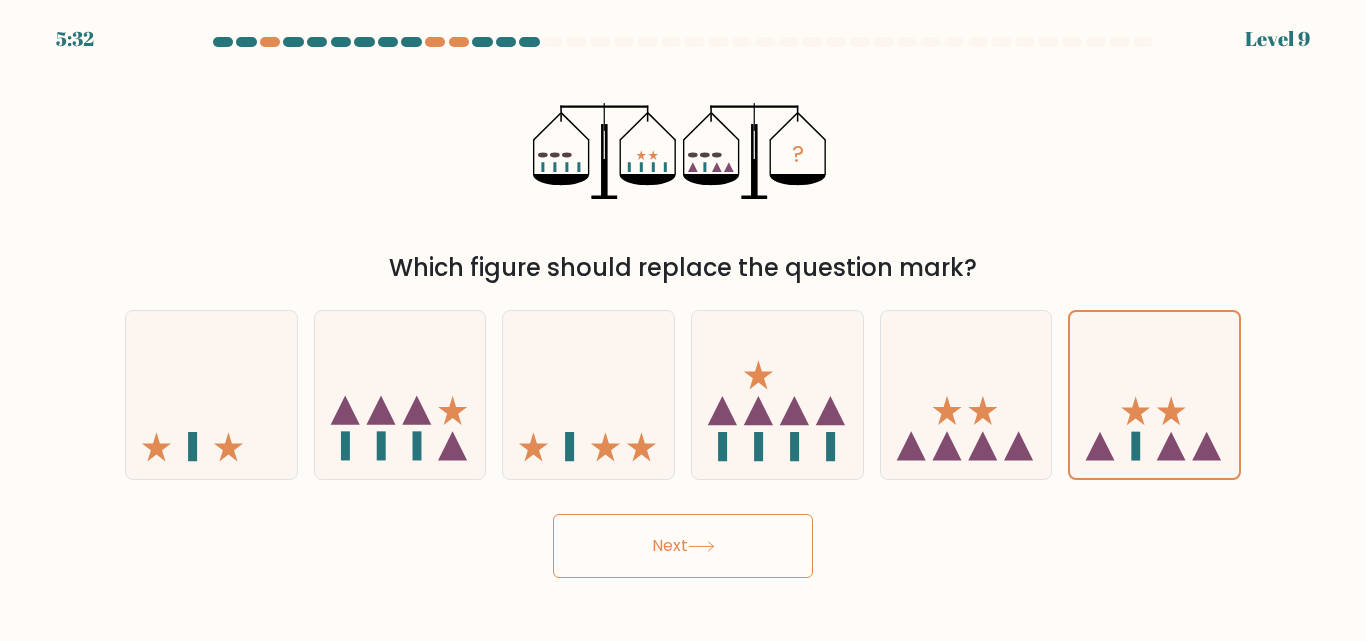 click on "Next" at bounding box center [683, 546] 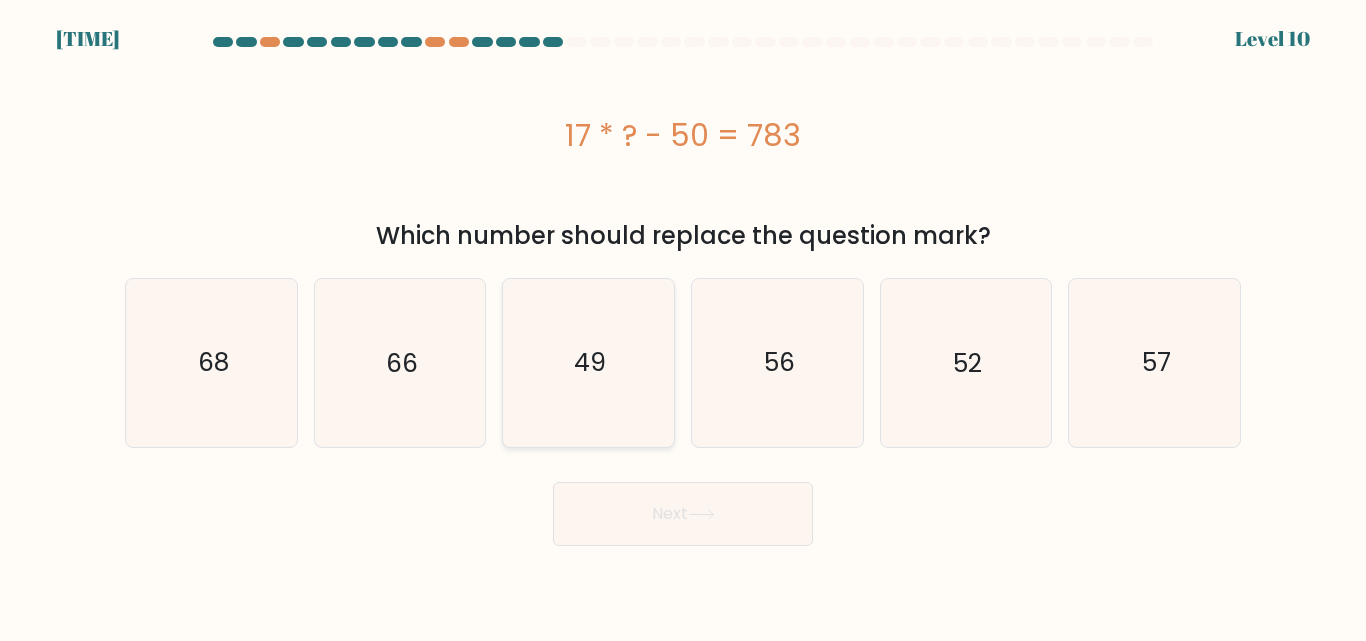 click on "49" at bounding box center (588, 362) 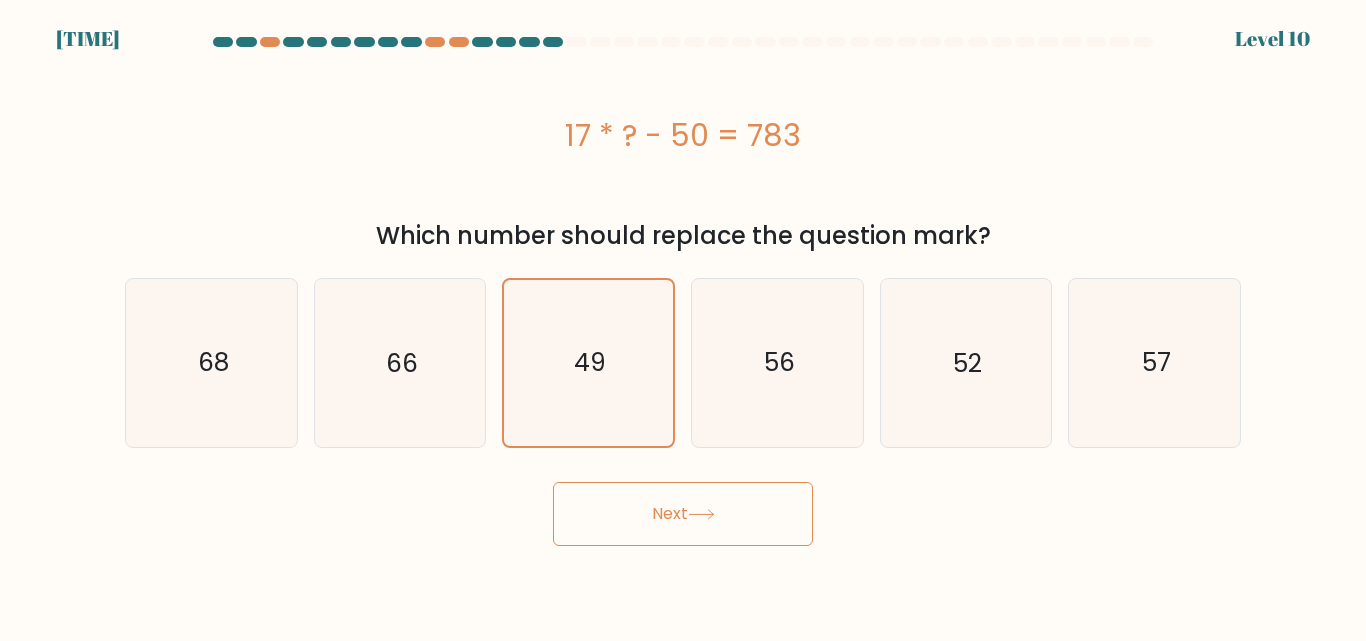 click on "Next" at bounding box center (683, 514) 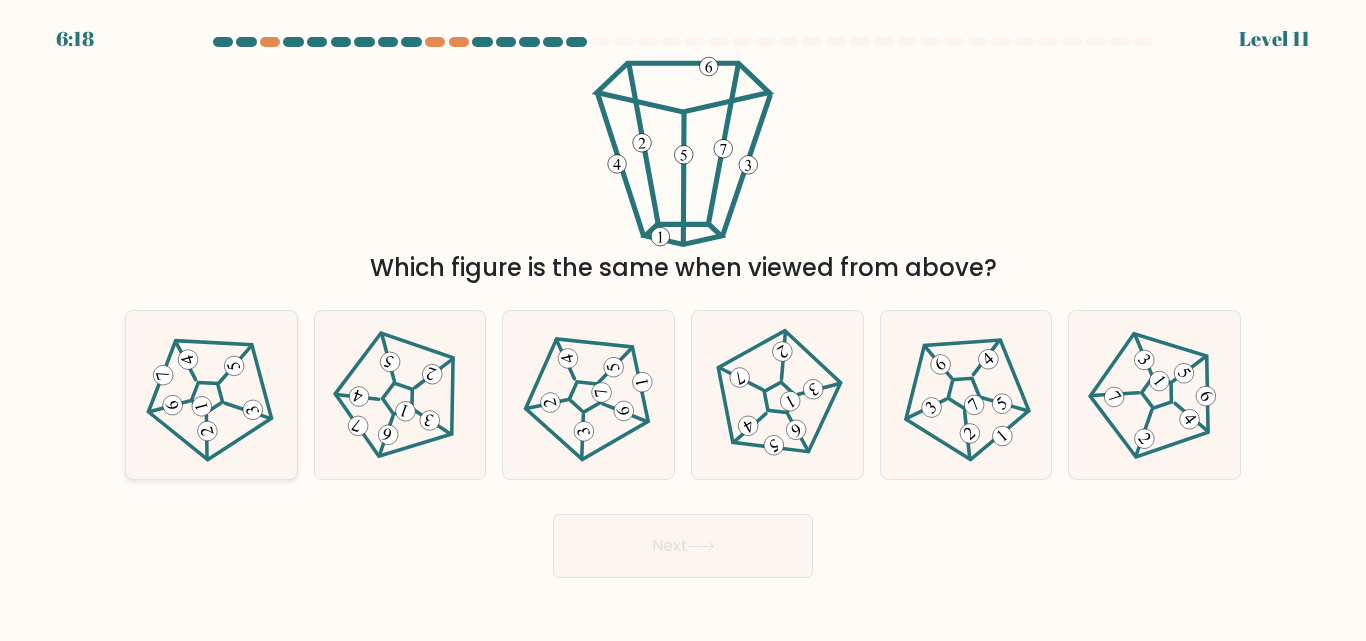 click at bounding box center (211, 395) 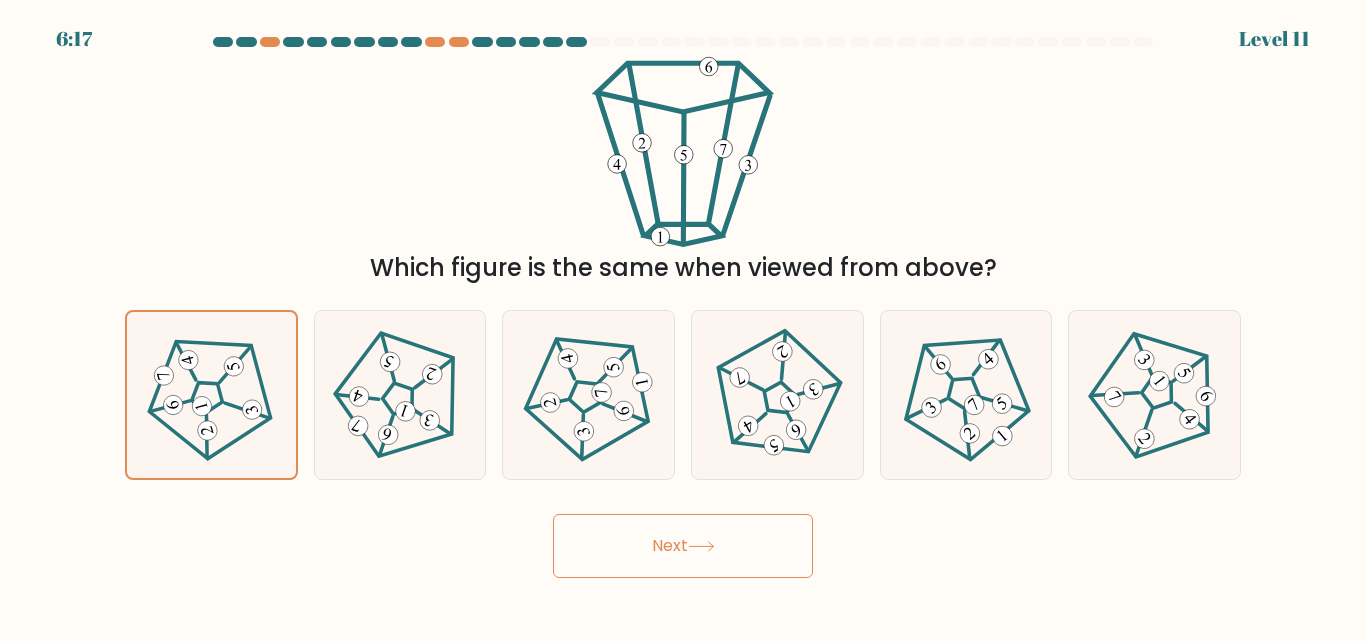 click on "Next" at bounding box center (683, 546) 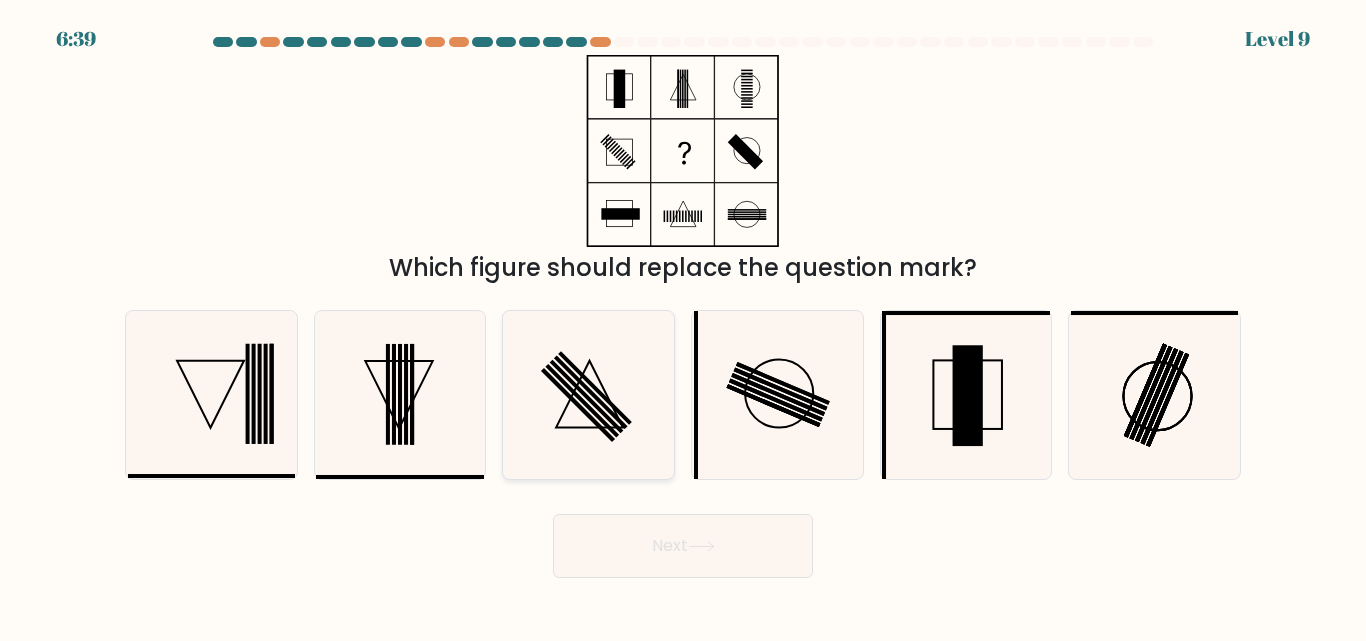 click at bounding box center [588, 394] 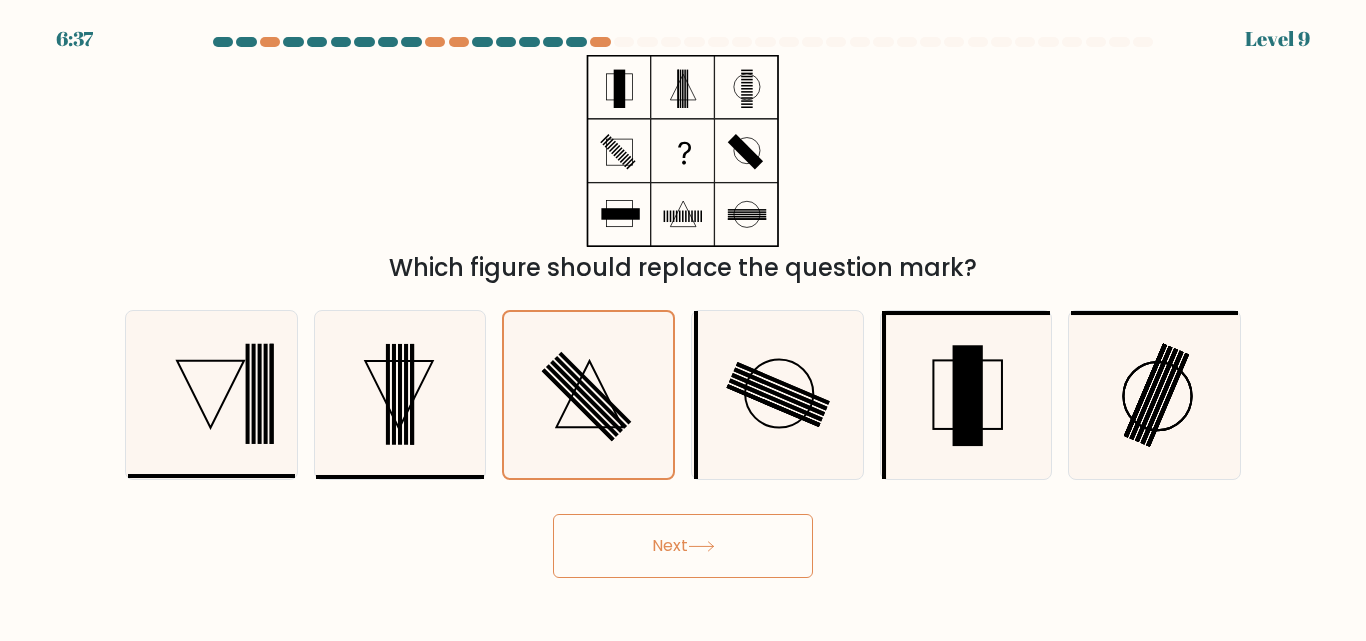 click on "Next" at bounding box center (683, 546) 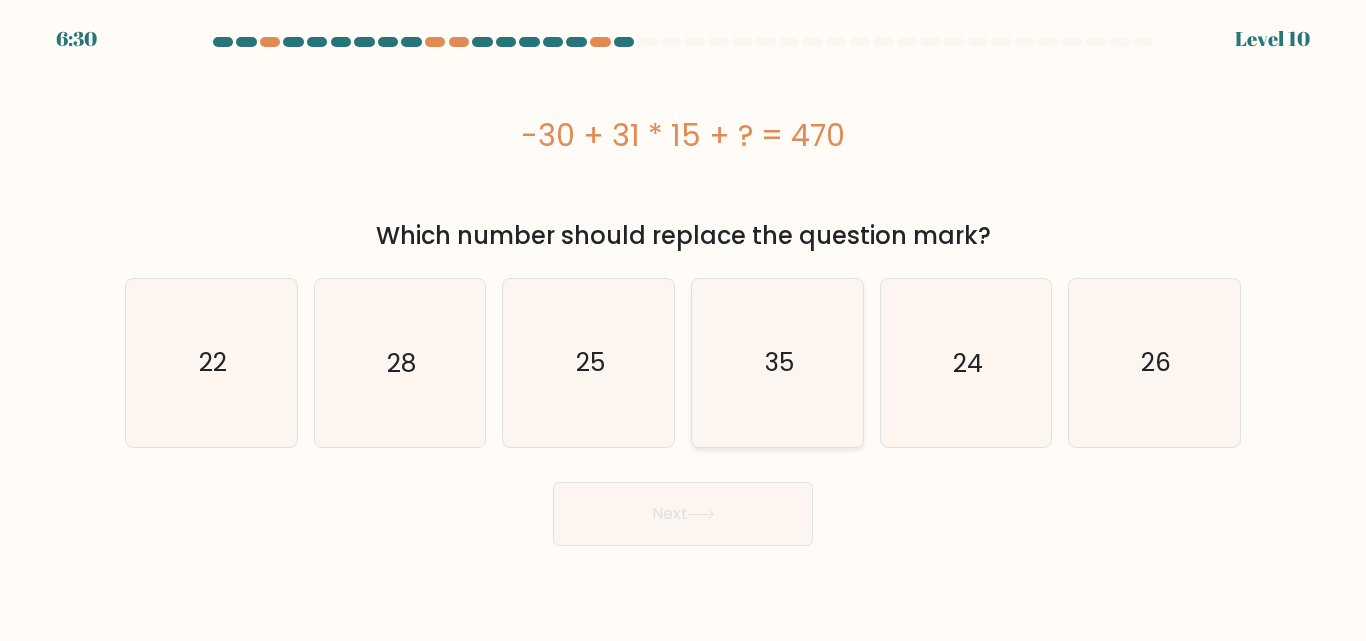 click on "35" at bounding box center [778, 362] 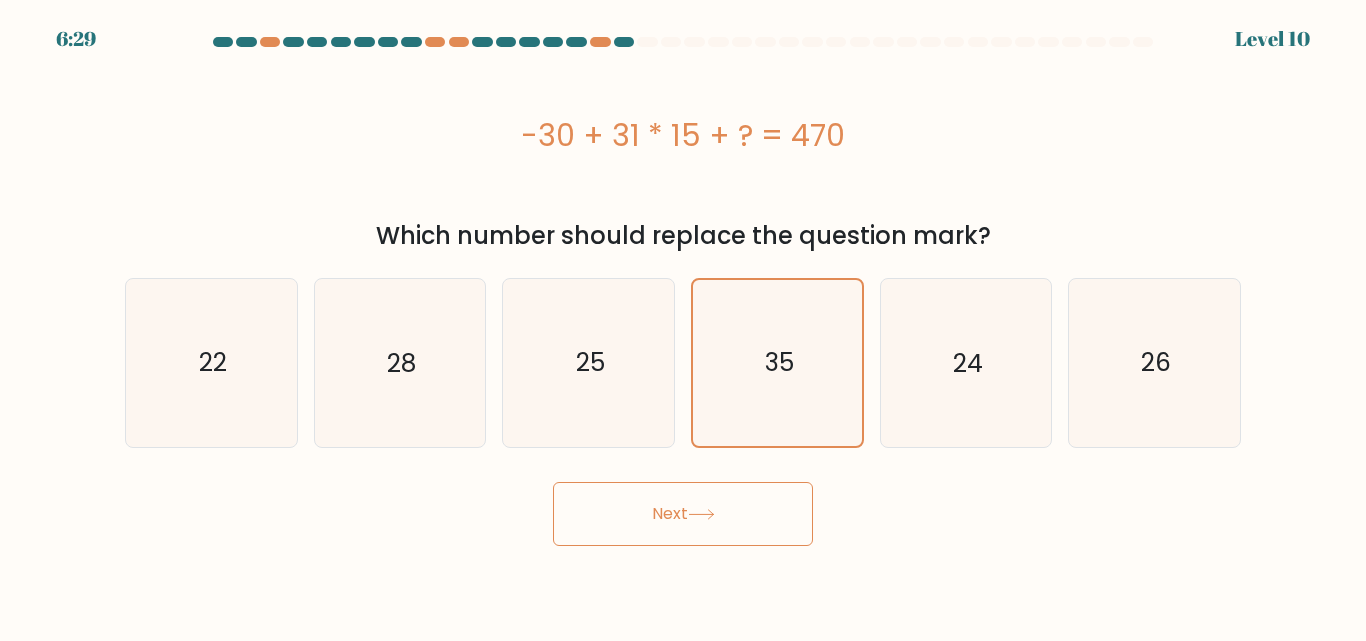 click on "Next" at bounding box center (683, 514) 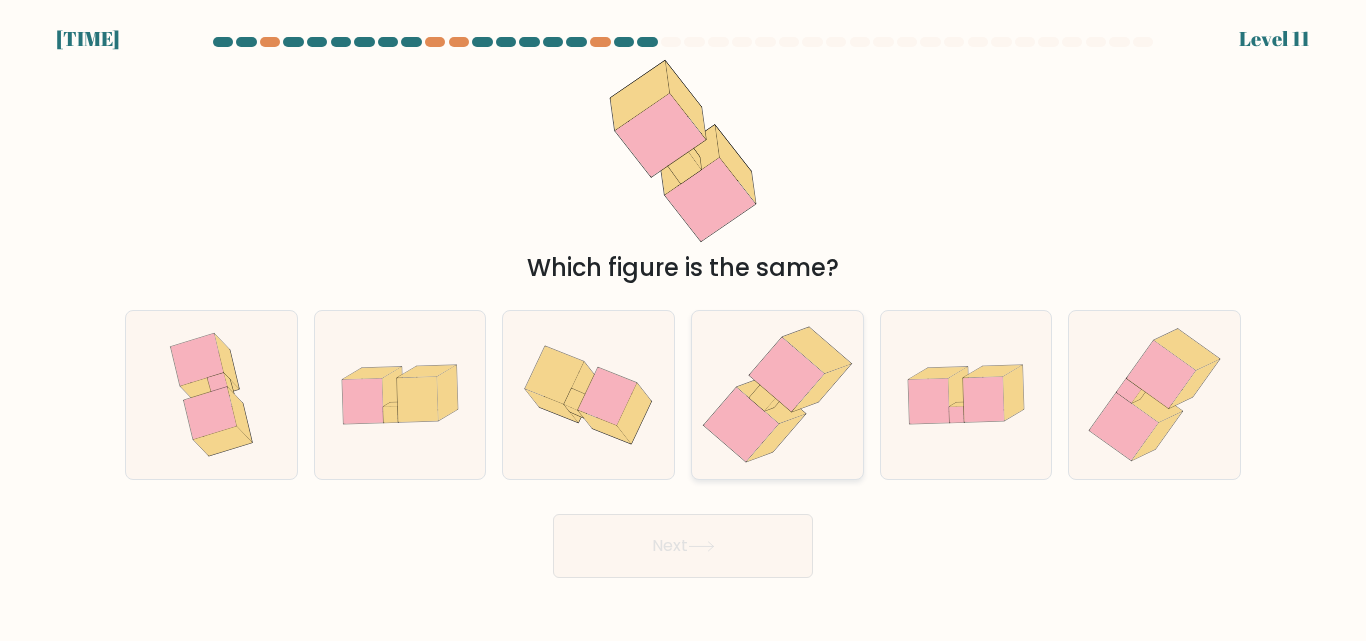 click at bounding box center [740, 425] 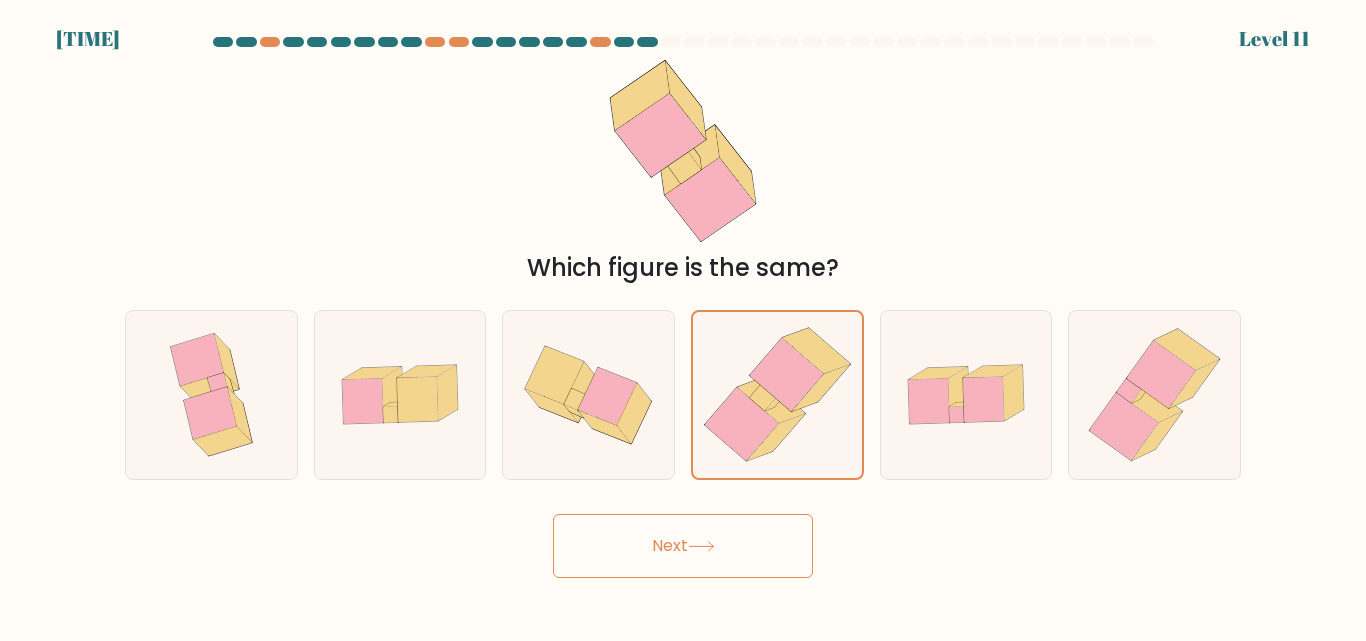 click on "Next" at bounding box center (683, 546) 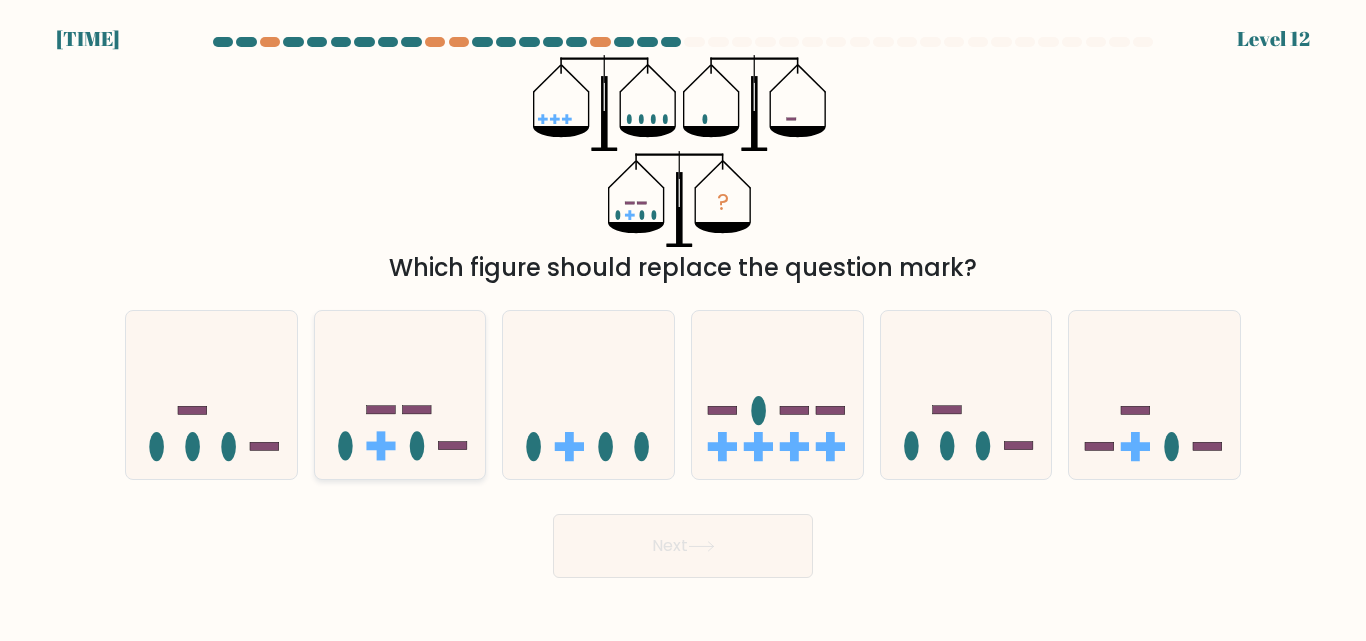 click at bounding box center (381, 446) 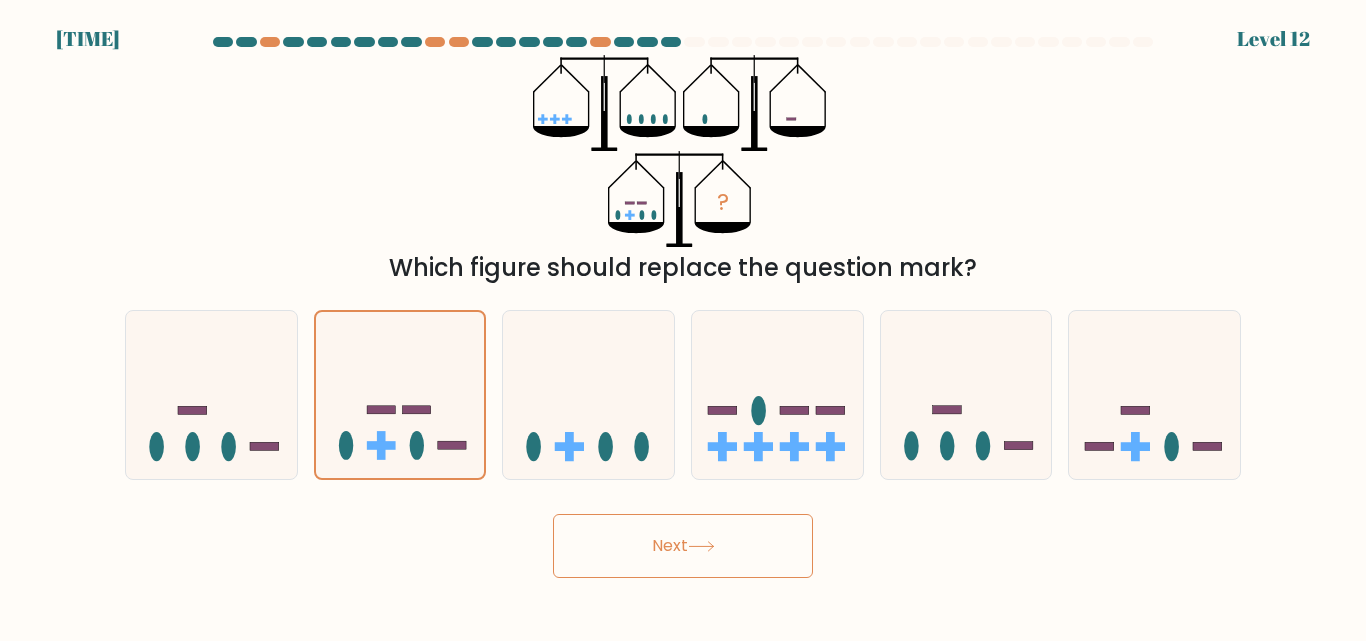 click on "Next" at bounding box center (683, 546) 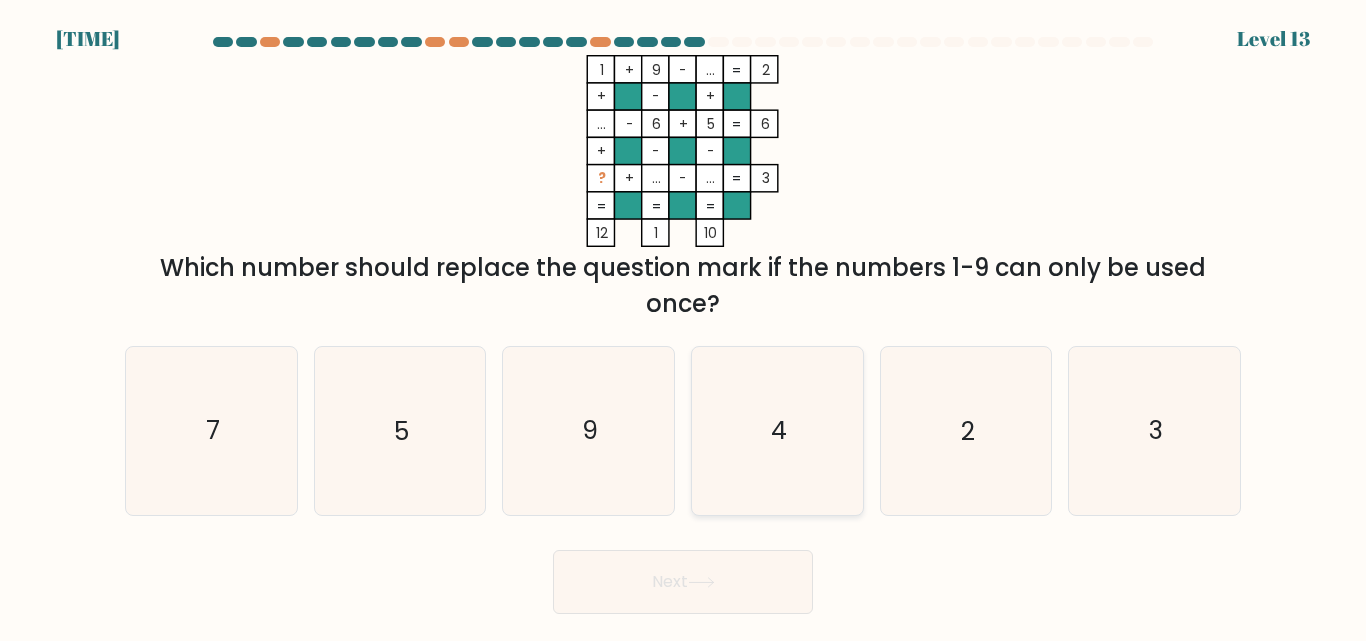 click on "4" at bounding box center (777, 430) 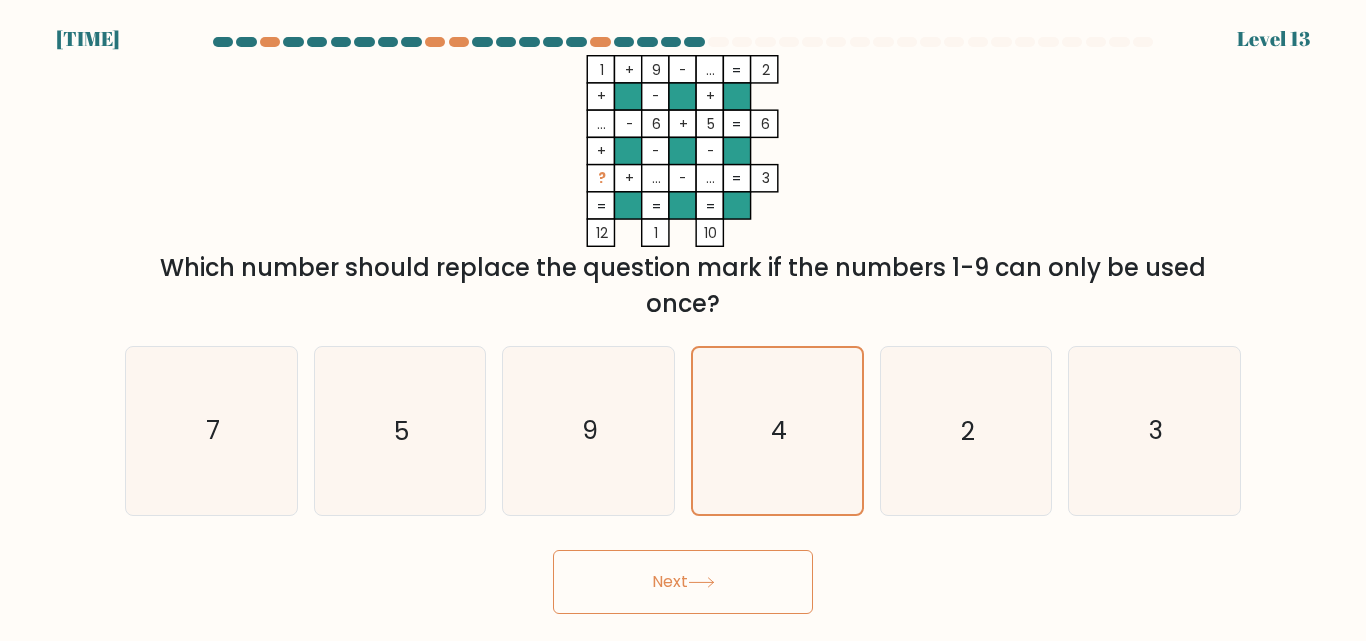 click on "Next" at bounding box center (683, 582) 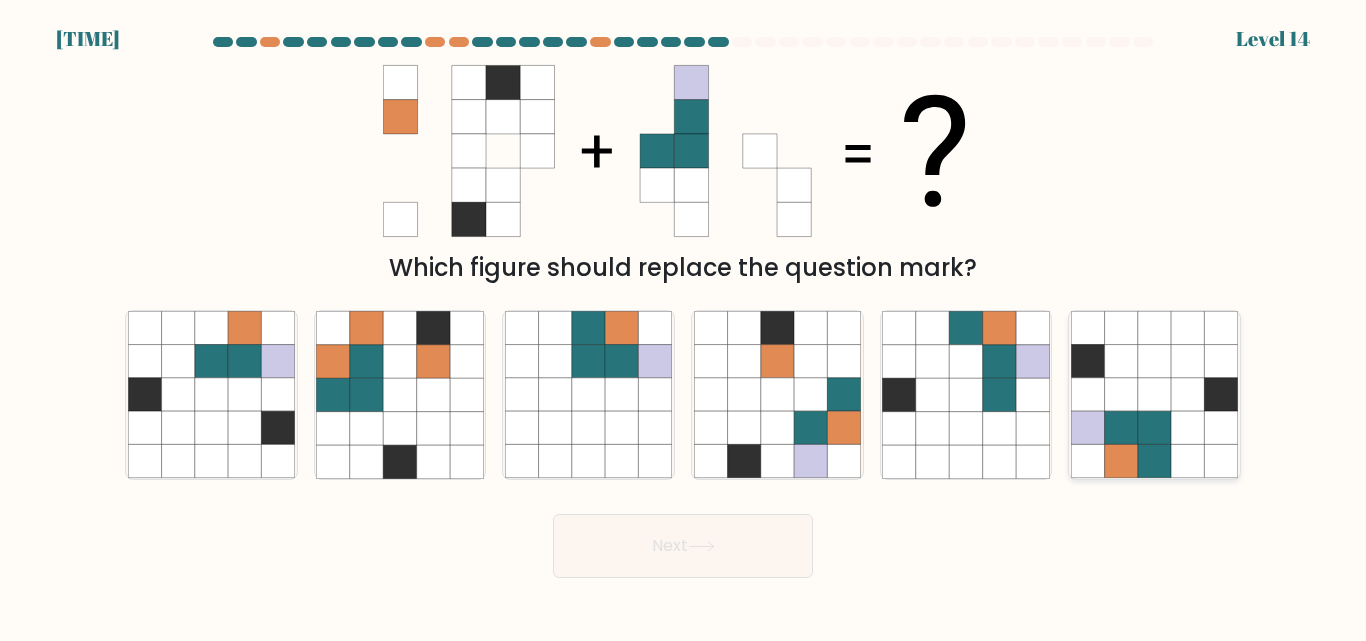 click at bounding box center [1087, 428] 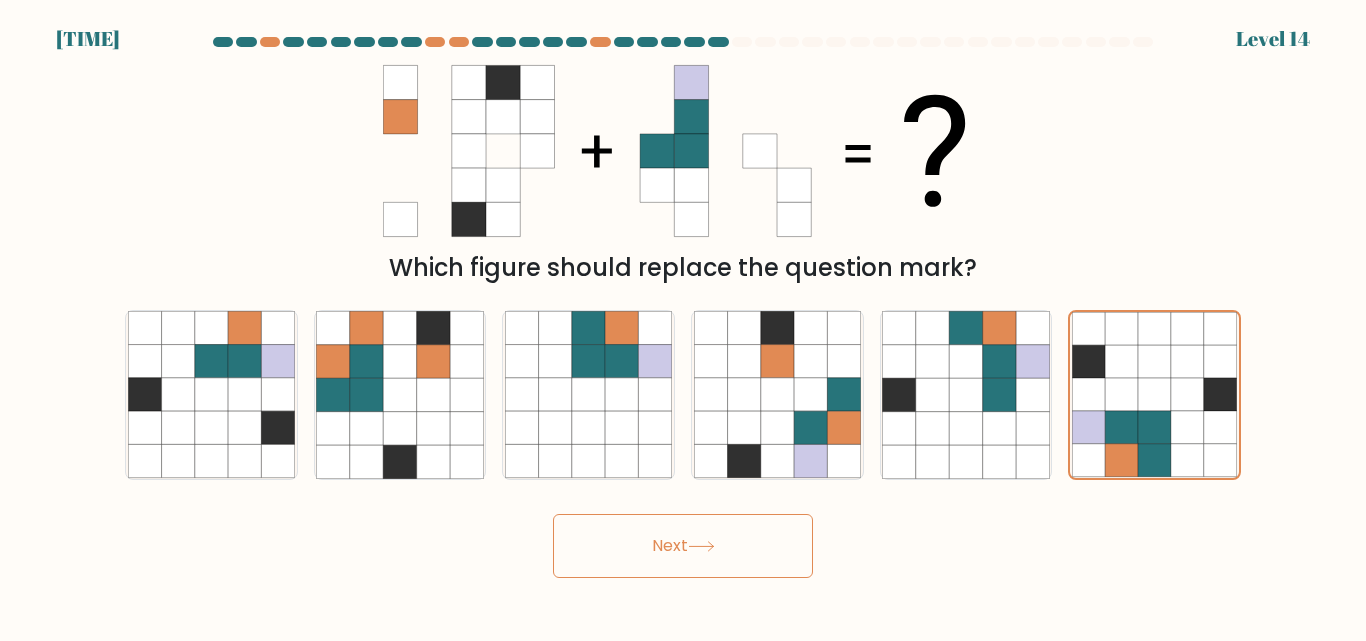 click at bounding box center (701, 546) 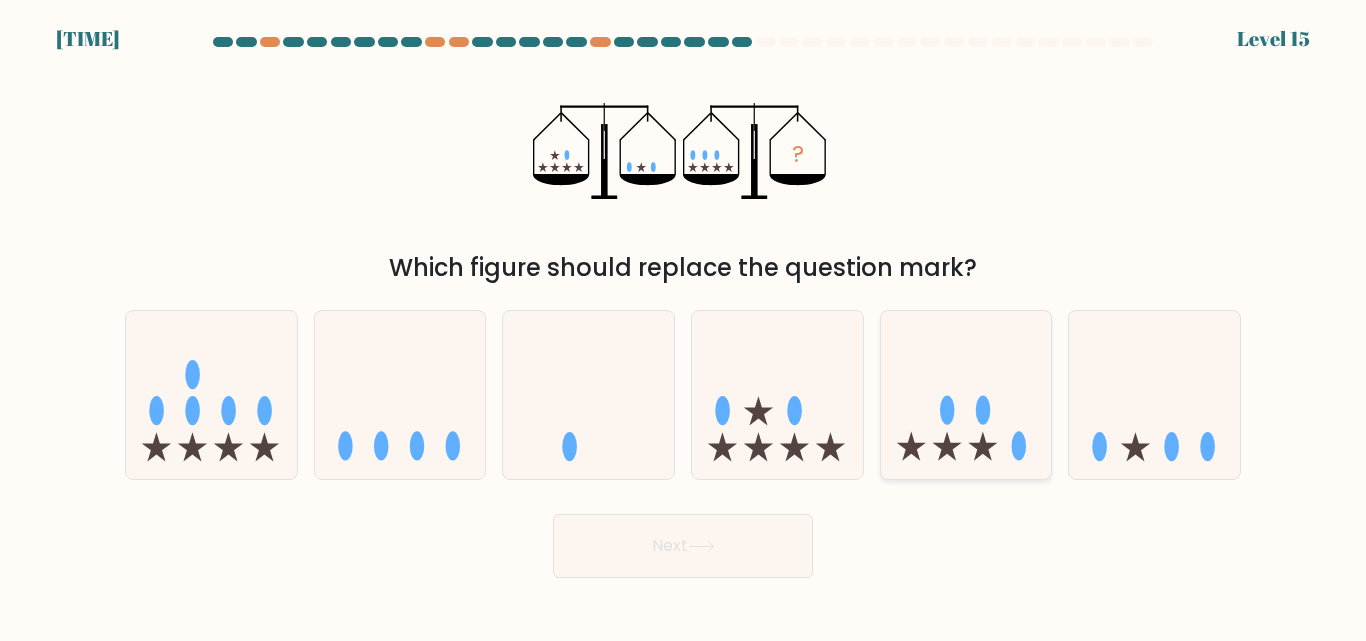 click at bounding box center (1019, 446) 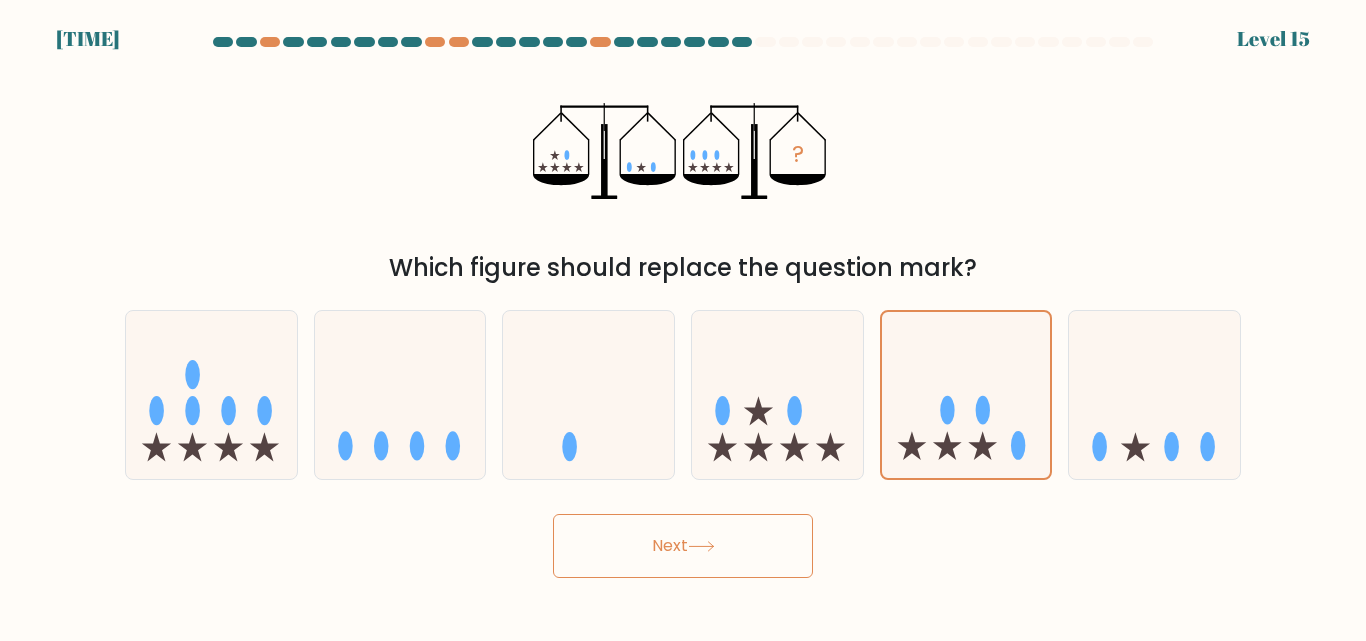 click on "Next" at bounding box center [683, 546] 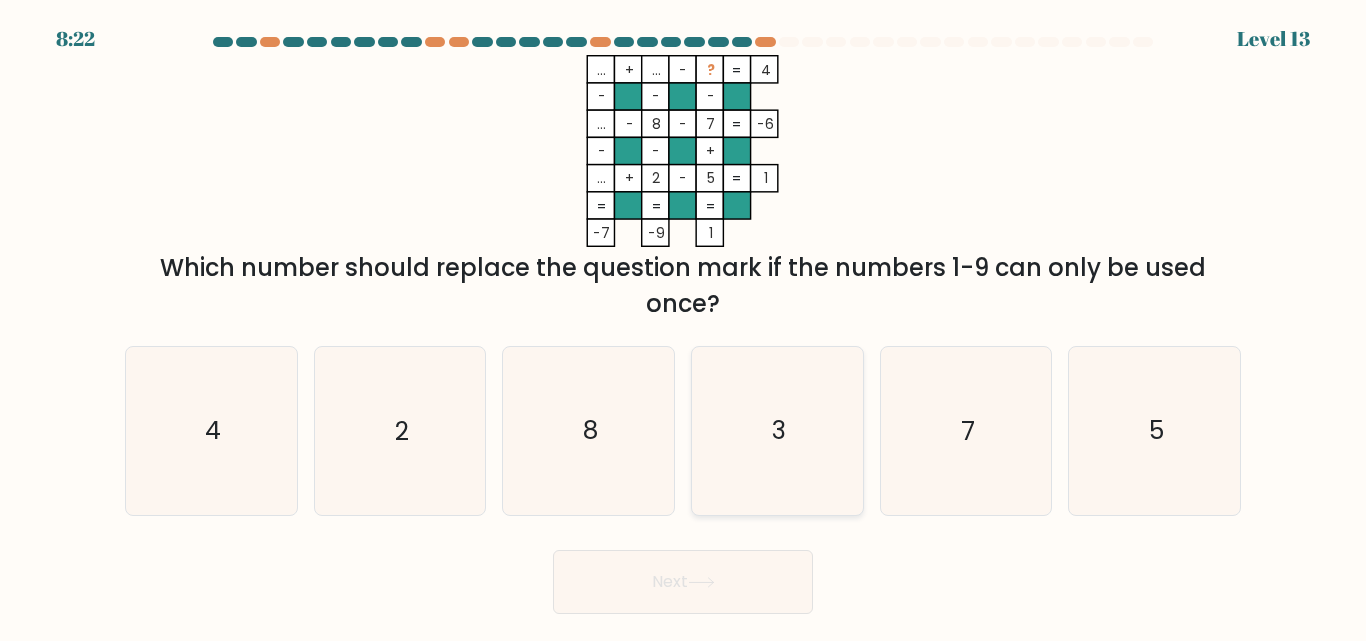 click on "3" at bounding box center [777, 430] 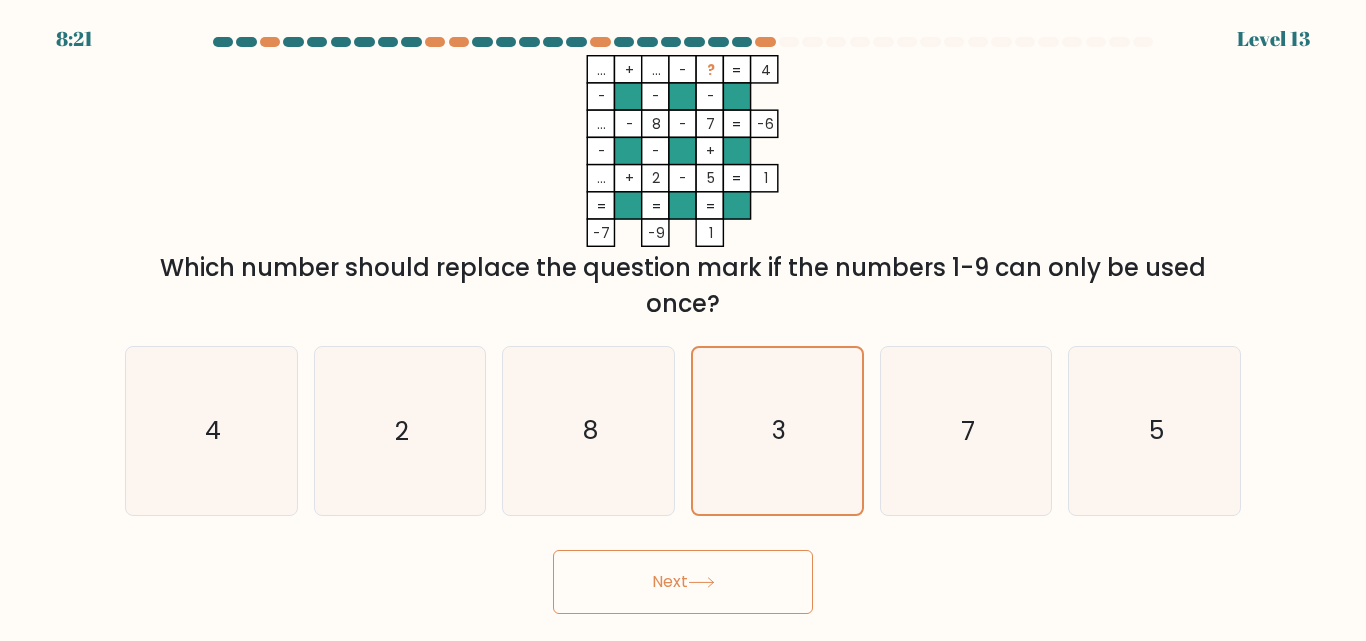 click on "Next" at bounding box center [683, 582] 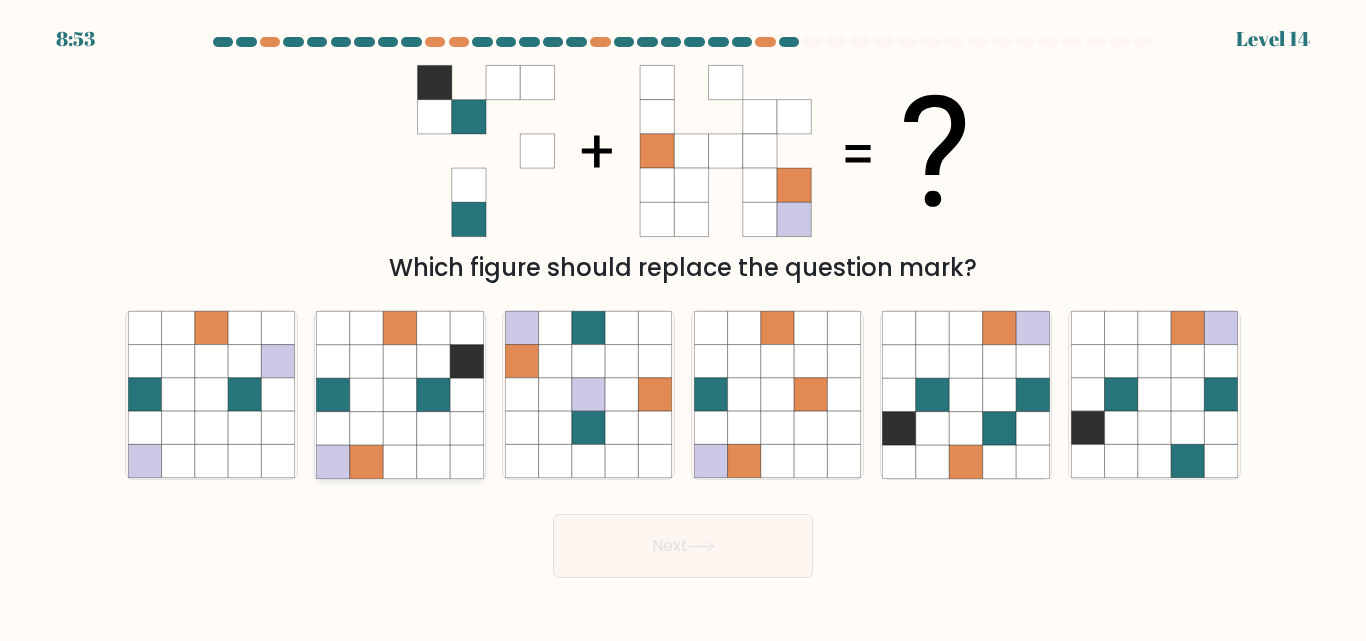 click at bounding box center (433, 428) 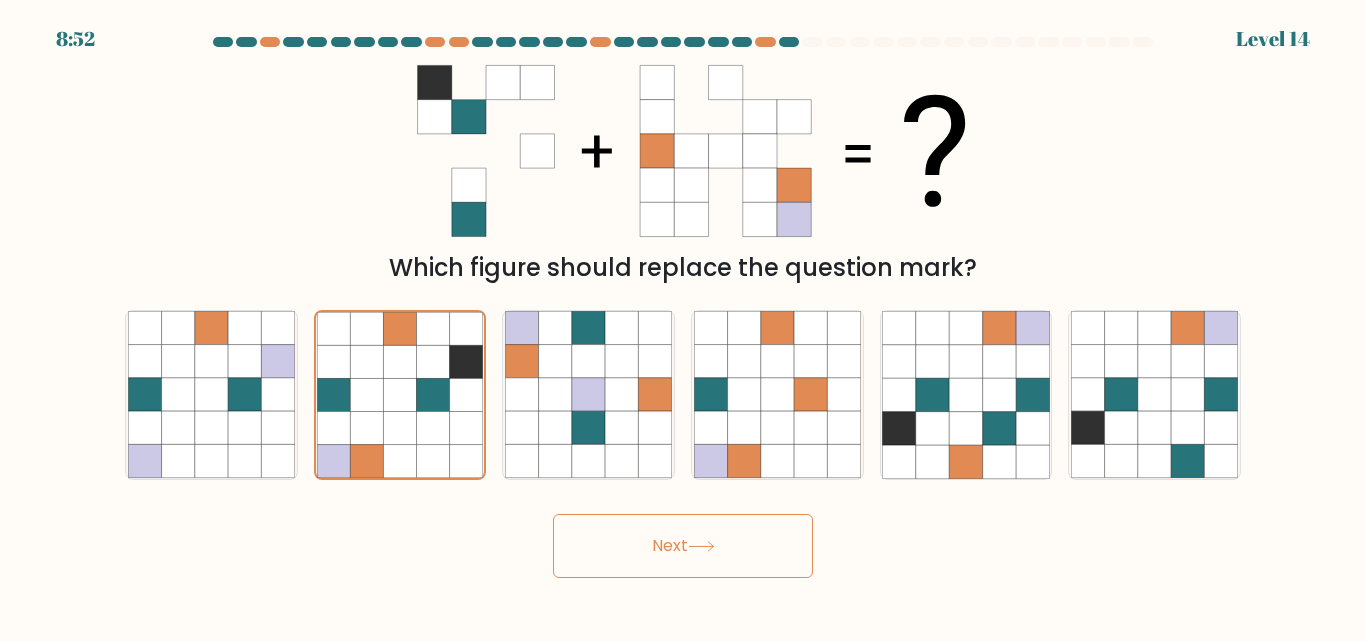 click on "Next" at bounding box center (683, 546) 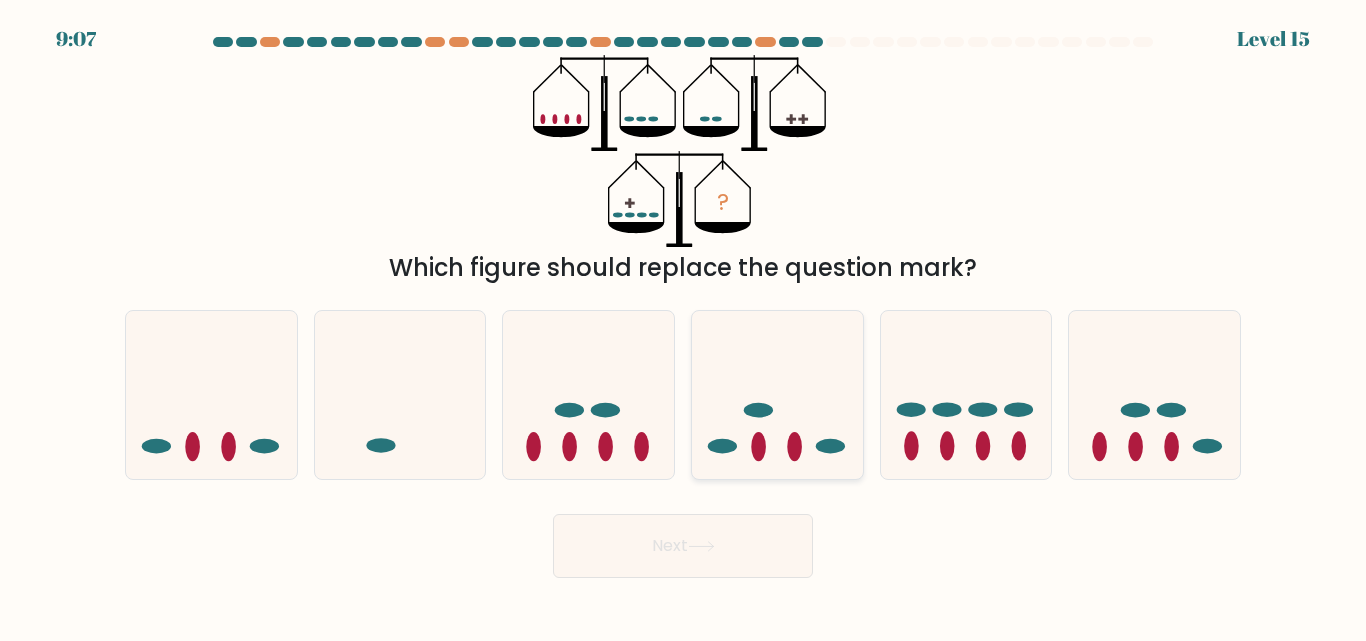 click at bounding box center (777, 394) 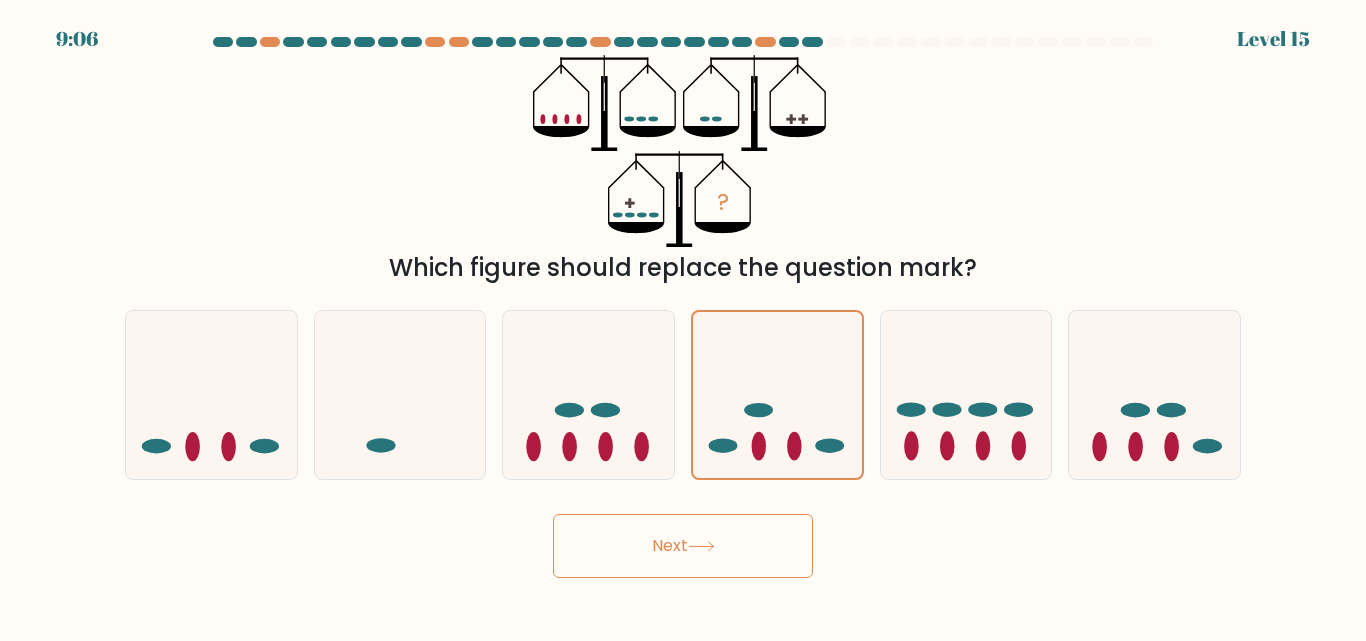 click on "Next" at bounding box center [683, 546] 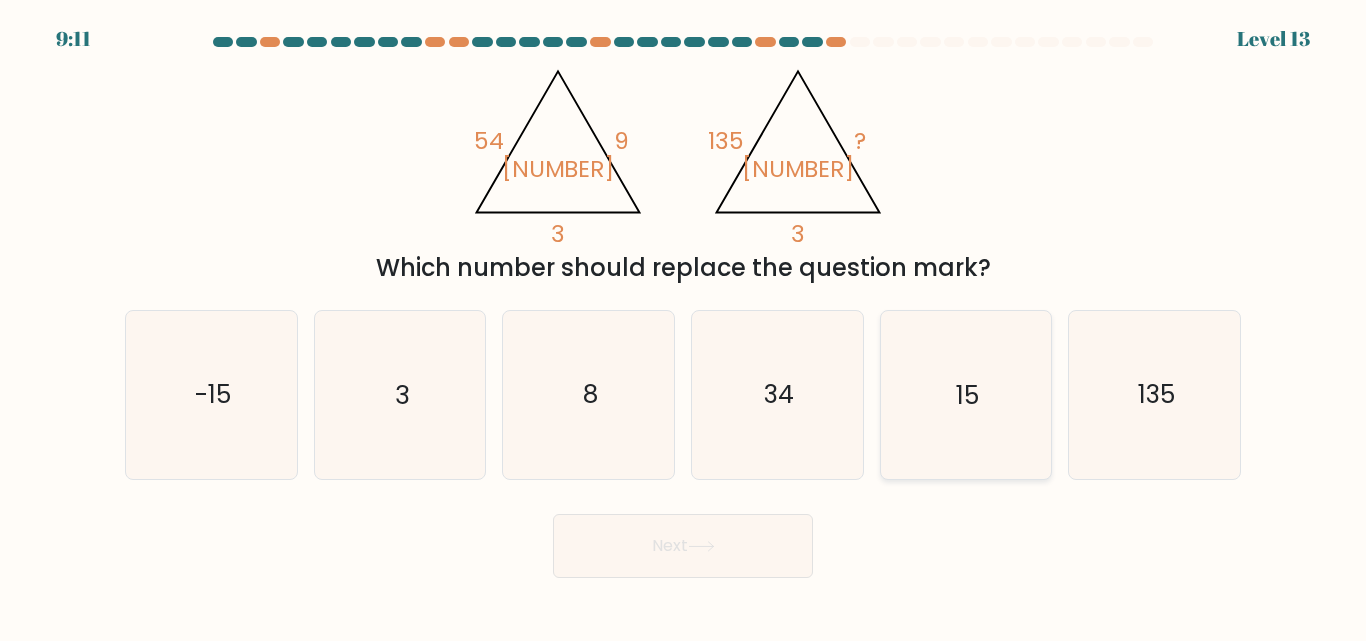 click on "15" at bounding box center (965, 394) 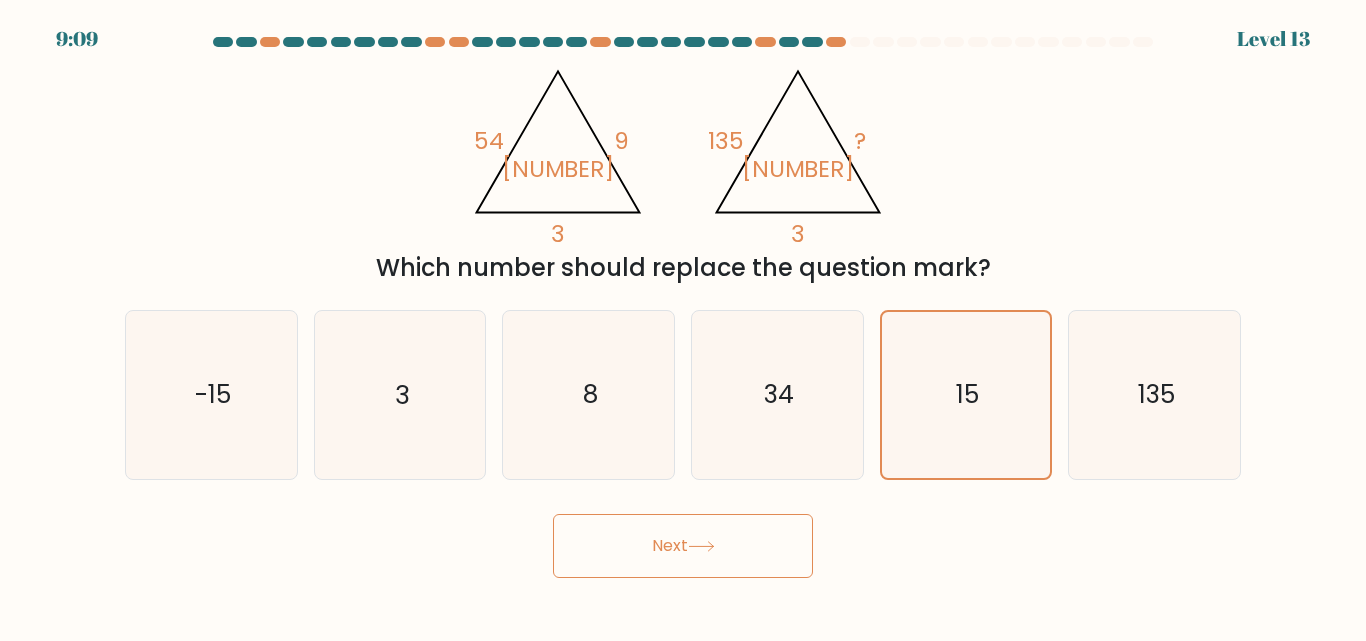 click on "Next" at bounding box center [683, 546] 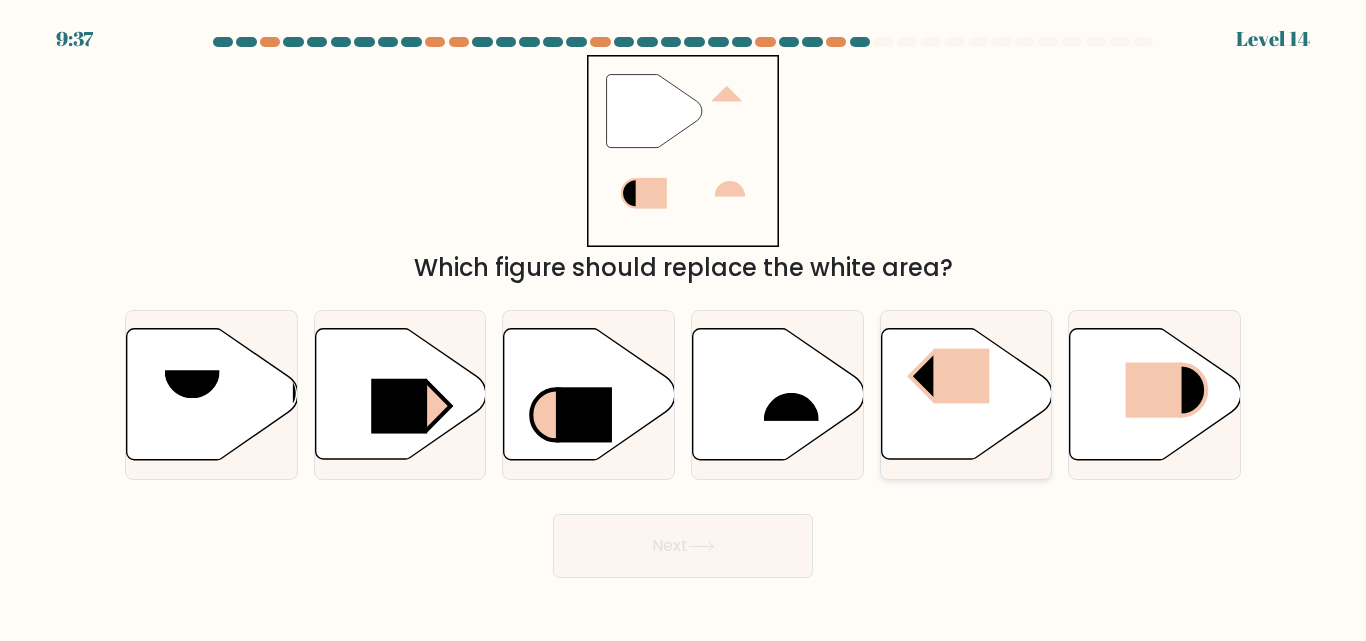 click at bounding box center [966, 394] 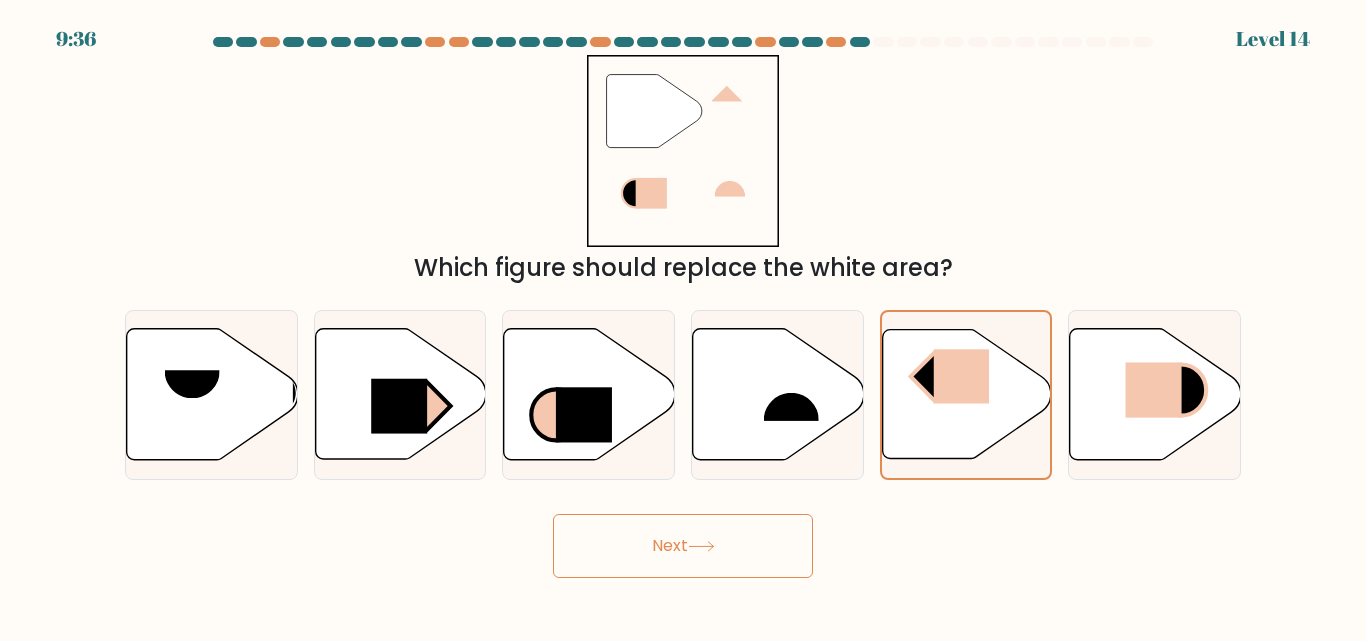 click on "Next" at bounding box center (683, 546) 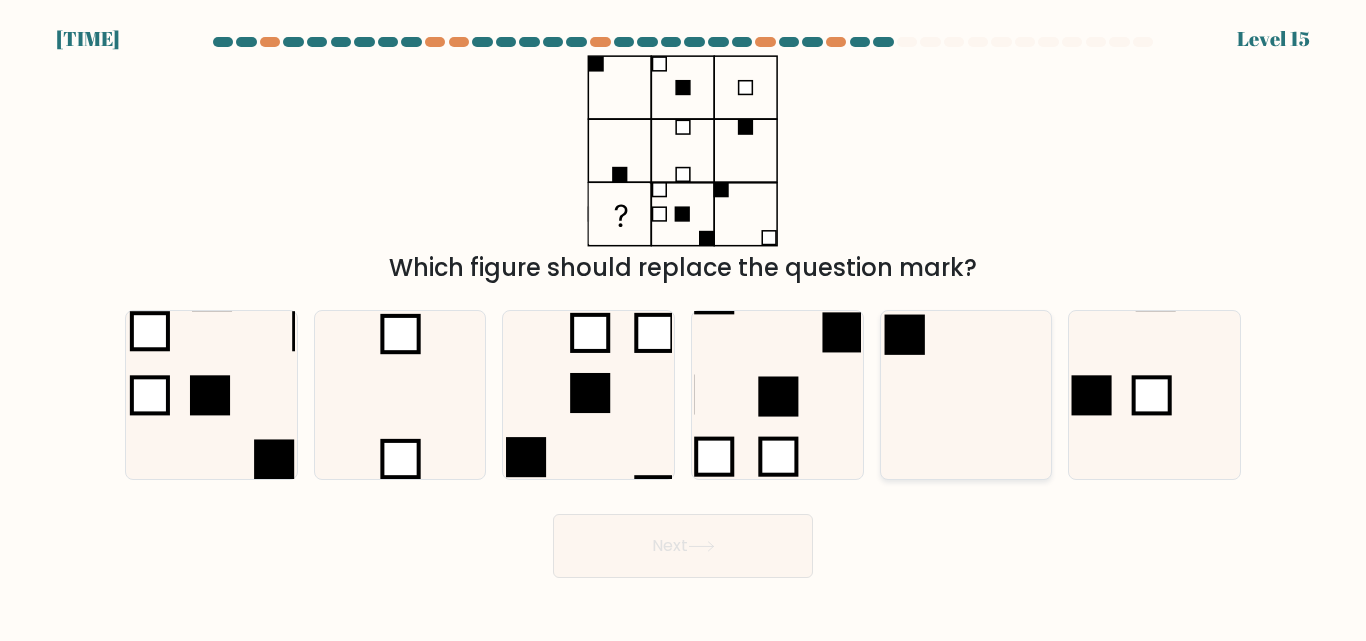 click at bounding box center (965, 394) 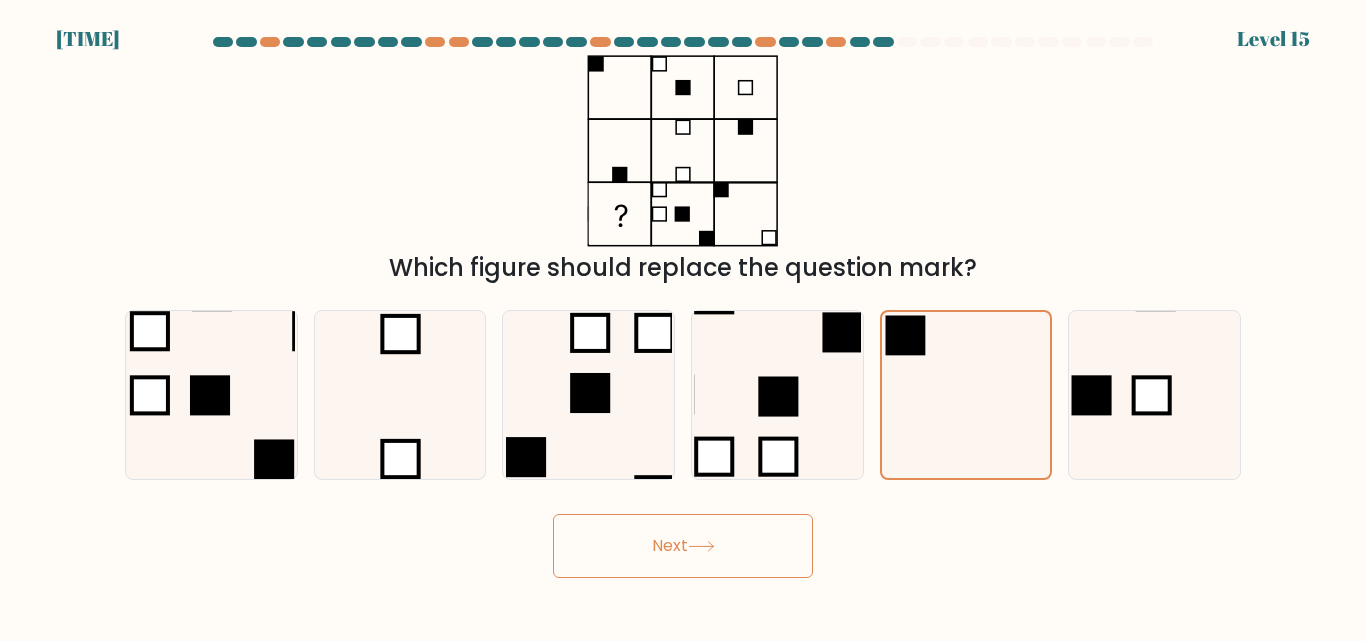 click on "Next" at bounding box center (683, 546) 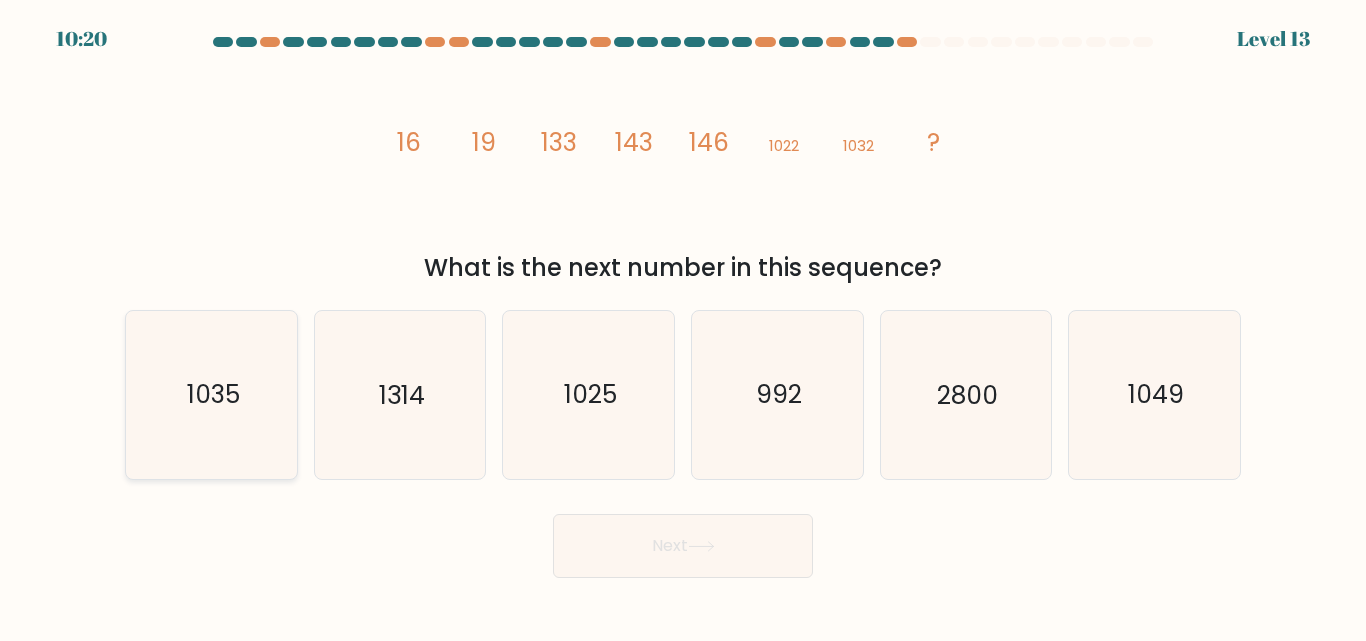 click on "1035" at bounding box center [211, 394] 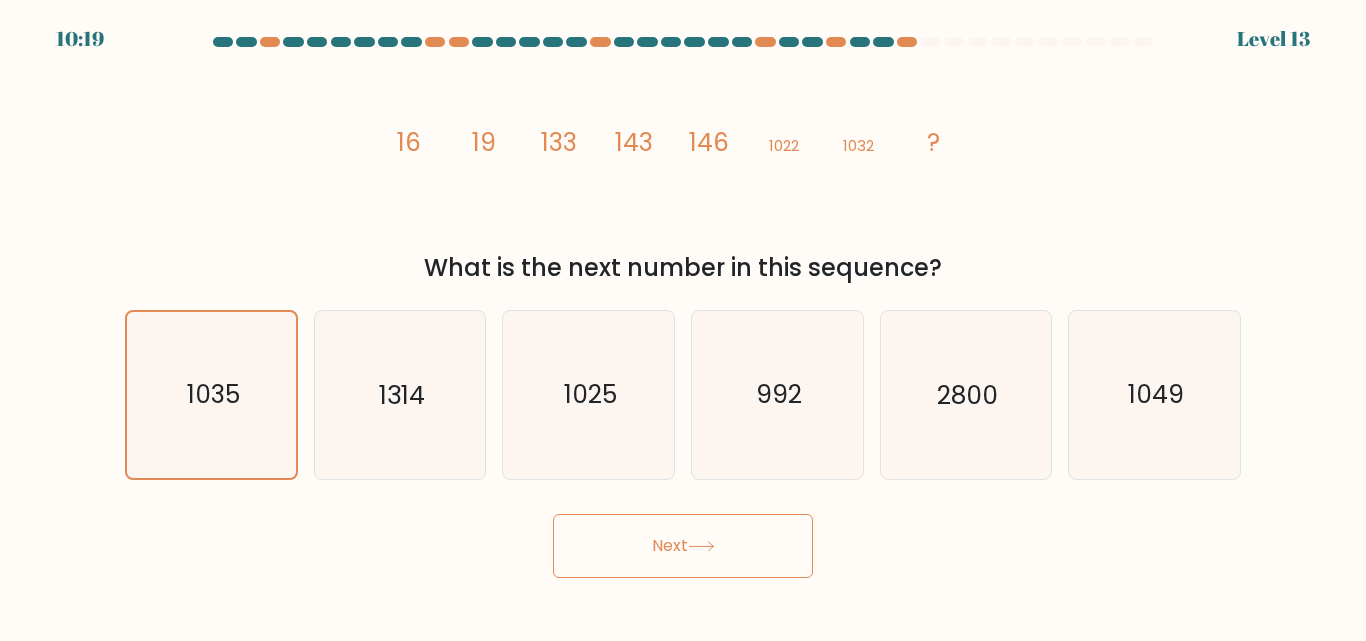 click on "Next" at bounding box center [683, 546] 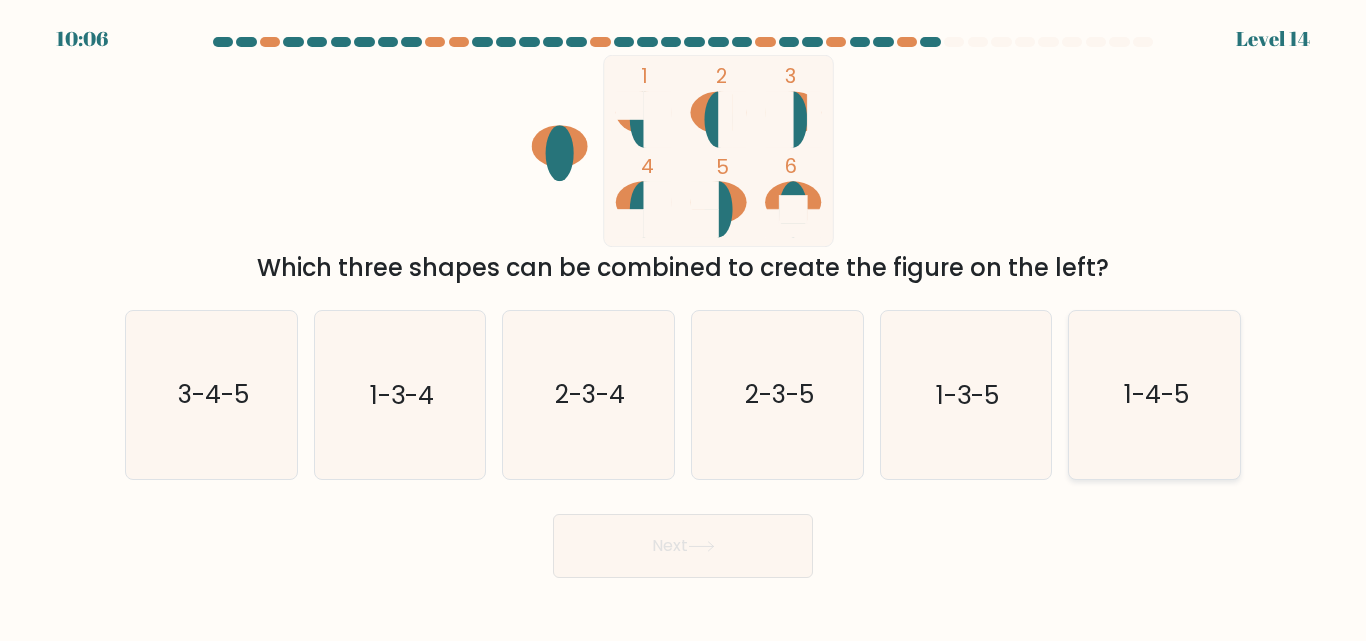click on "1-4-5" at bounding box center [1156, 395] 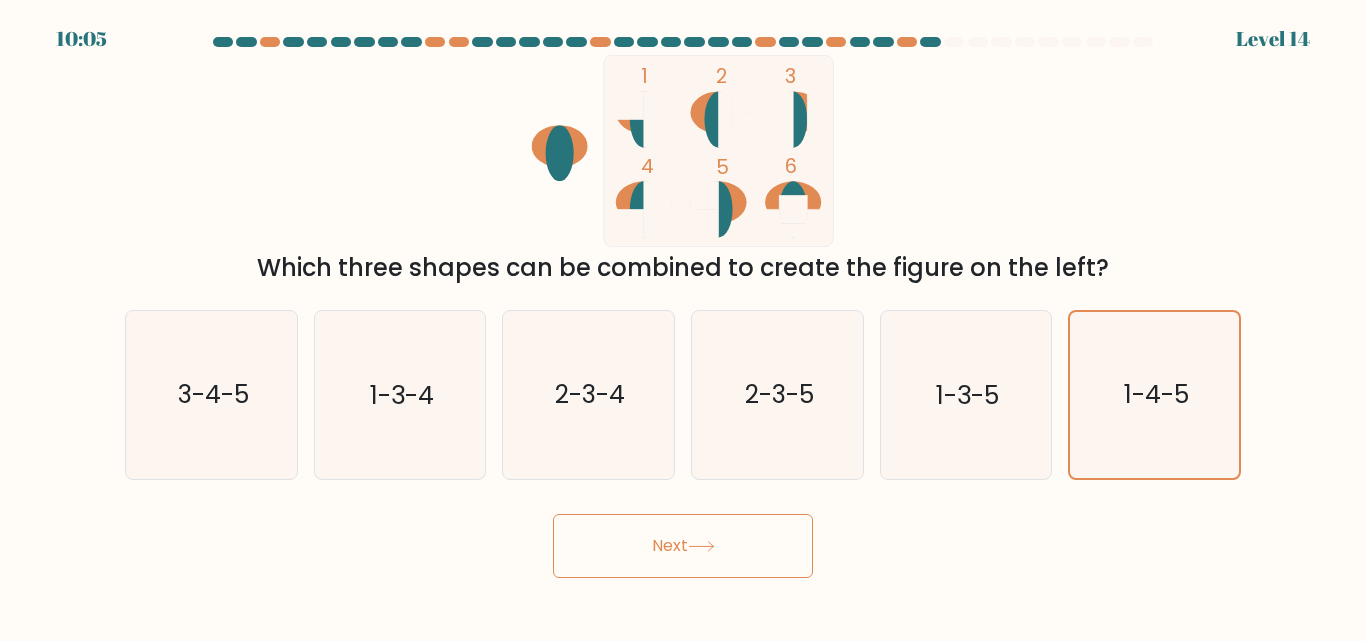 click on "Next" at bounding box center [683, 546] 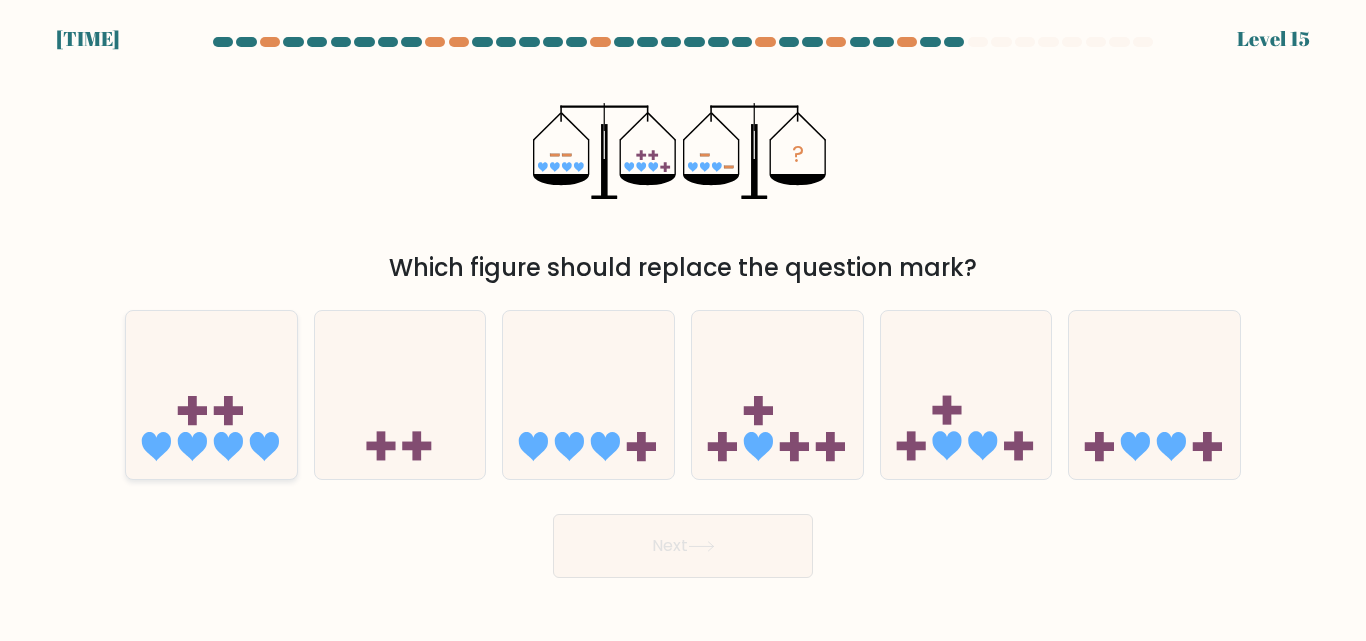 click at bounding box center [211, 394] 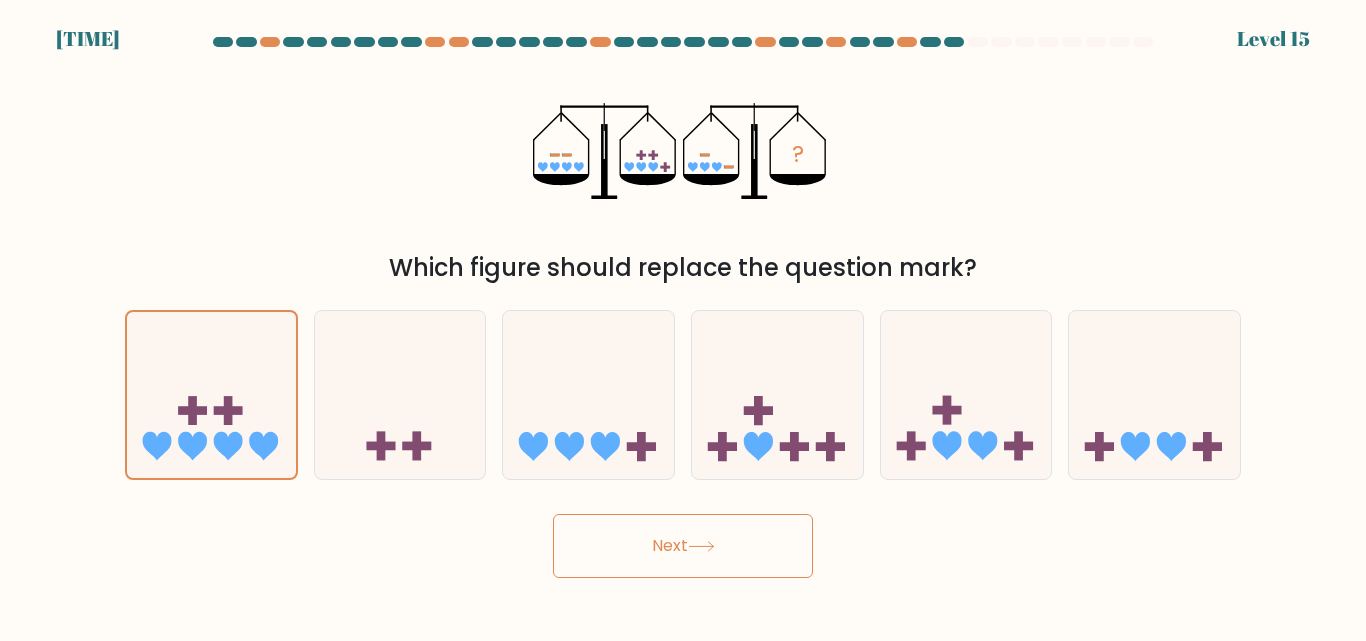 click on "Next" at bounding box center (683, 546) 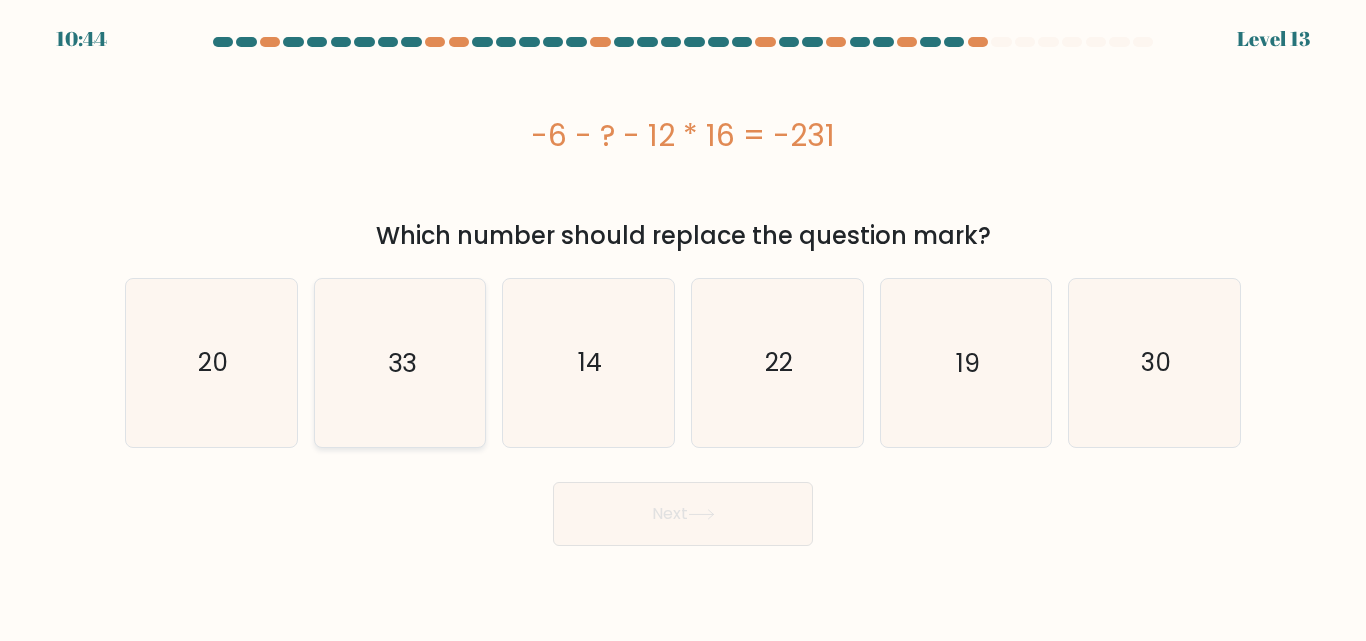 click on "33" at bounding box center (399, 362) 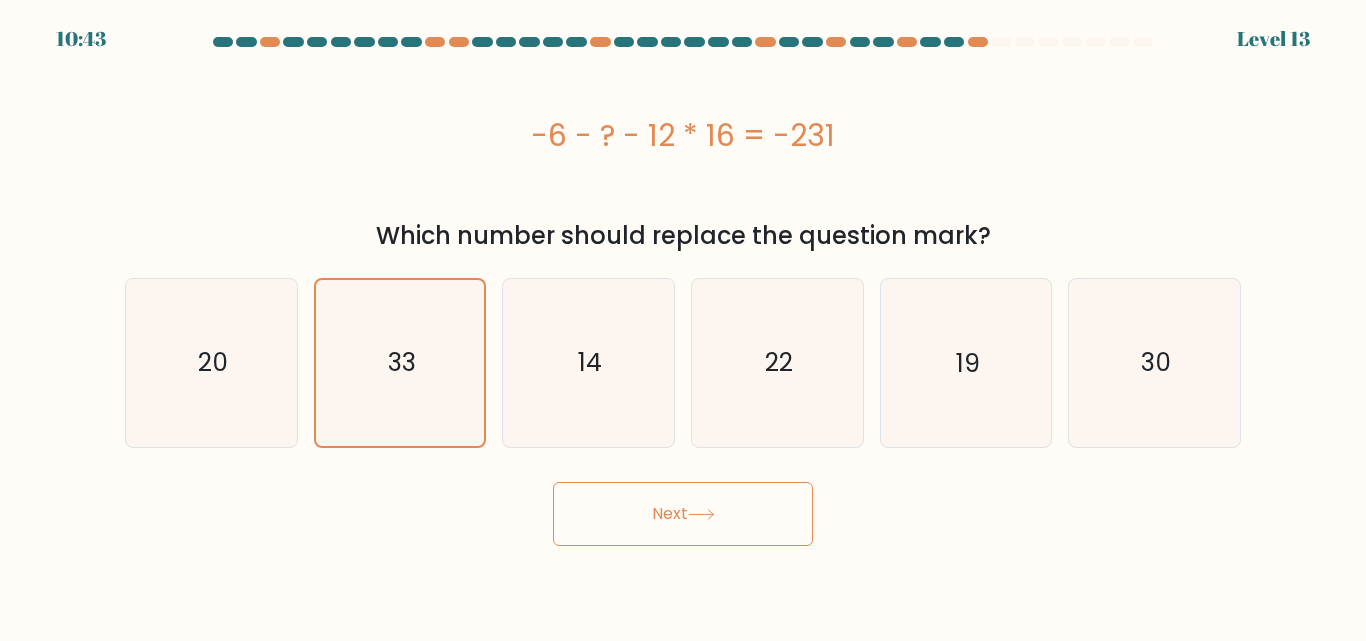 click on "Next" at bounding box center [683, 514] 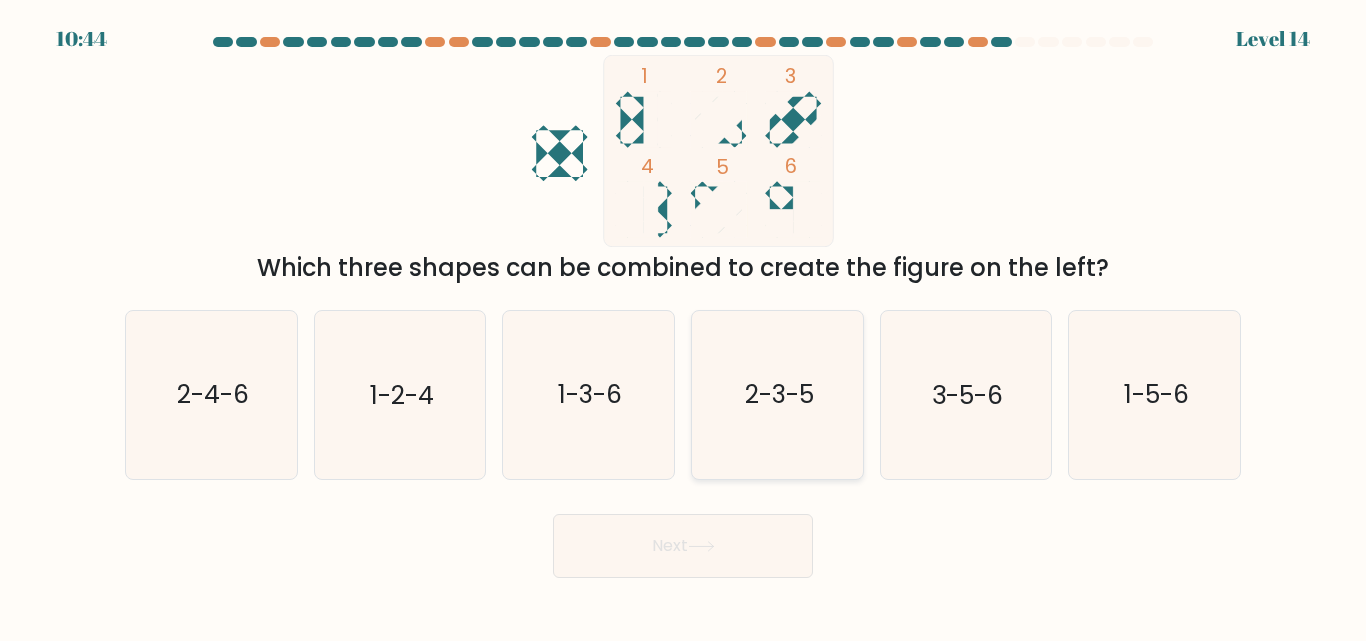 click on "2-3-5" at bounding box center [778, 395] 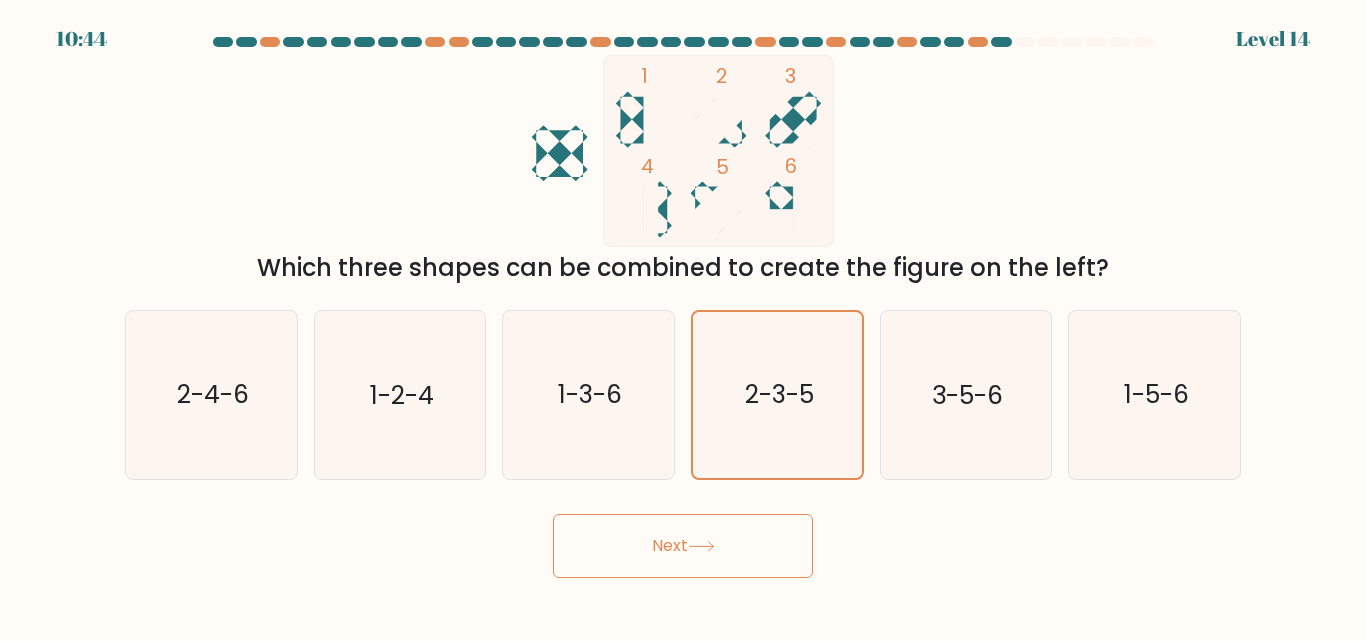 click on "Next" at bounding box center (683, 546) 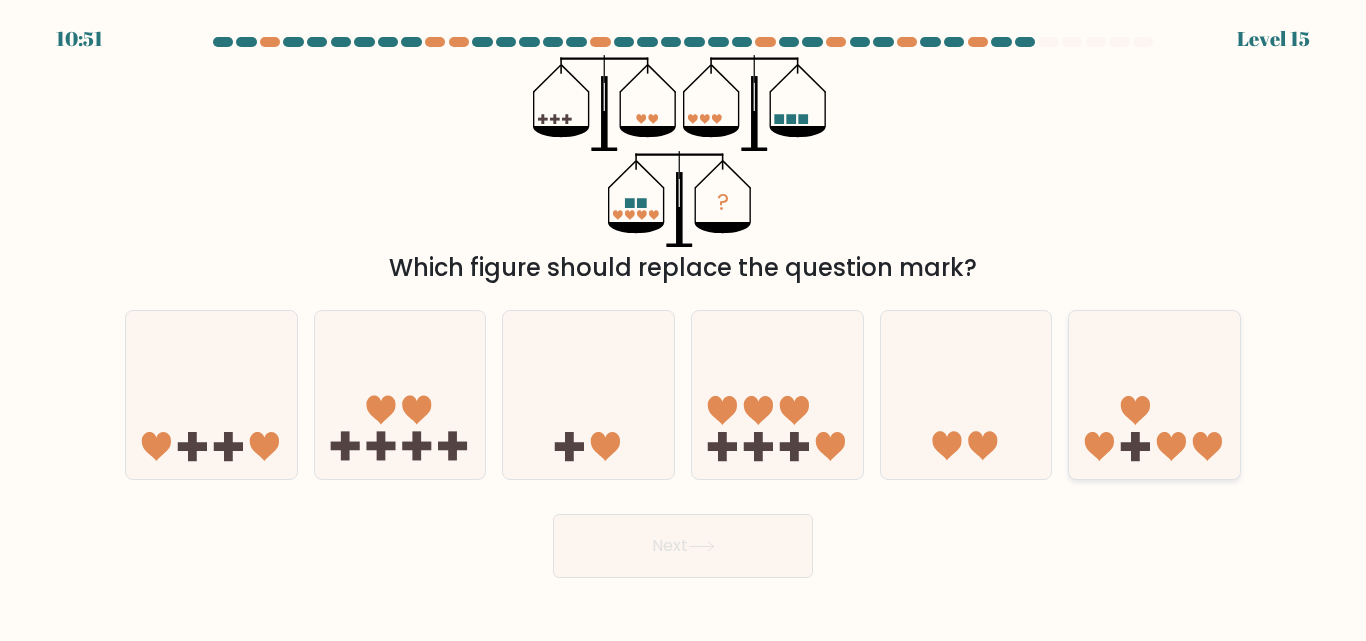 drag, startPoint x: 1131, startPoint y: 394, endPoint x: 1076, endPoint y: 431, distance: 66.287254 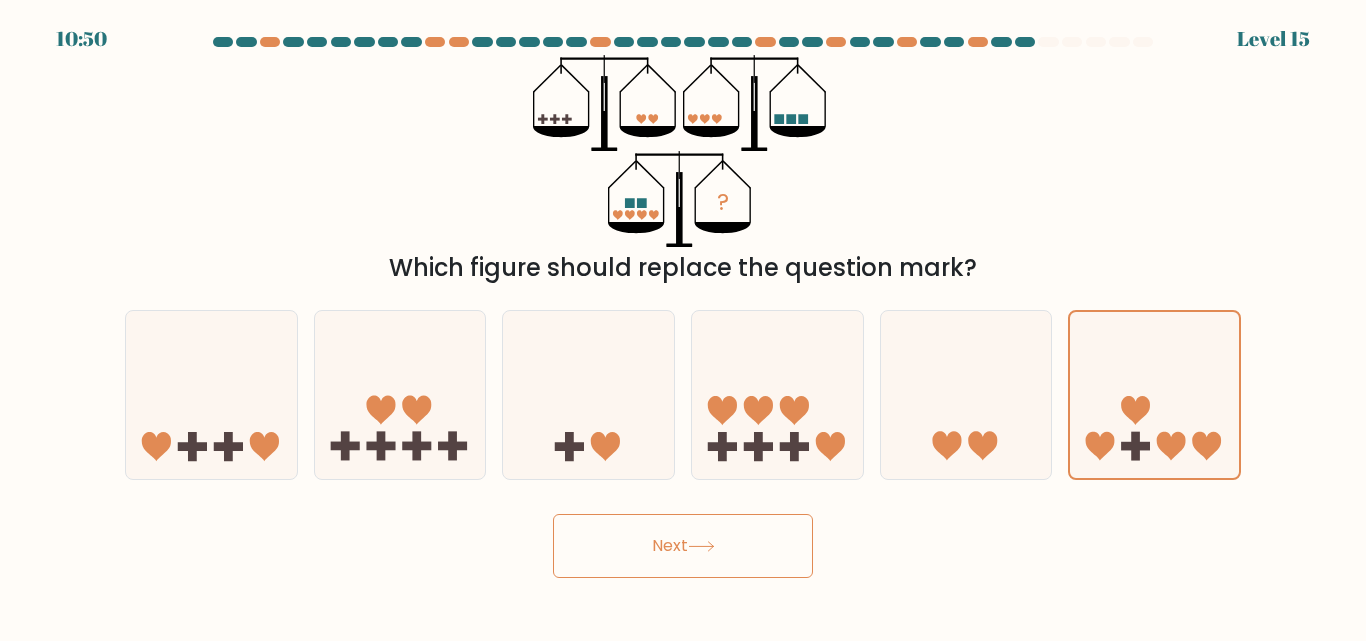 click on "Next" at bounding box center [683, 546] 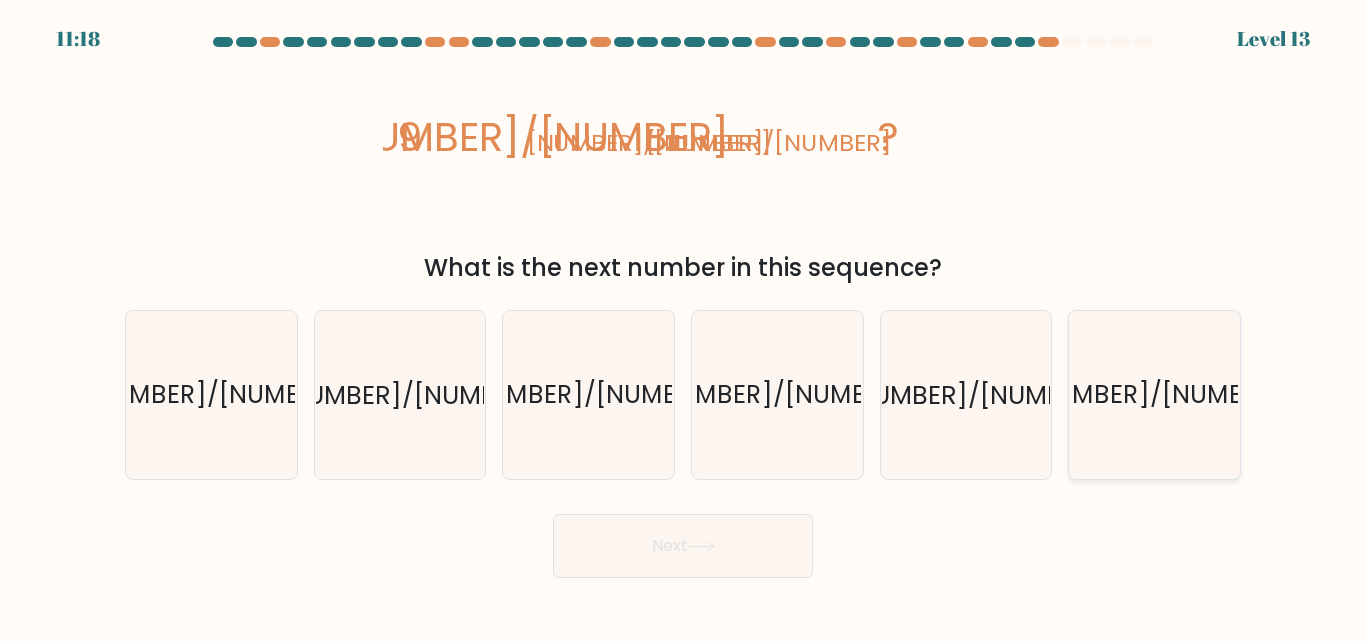 click on "[NUMBER]/[NUMBER]" at bounding box center [1154, 394] 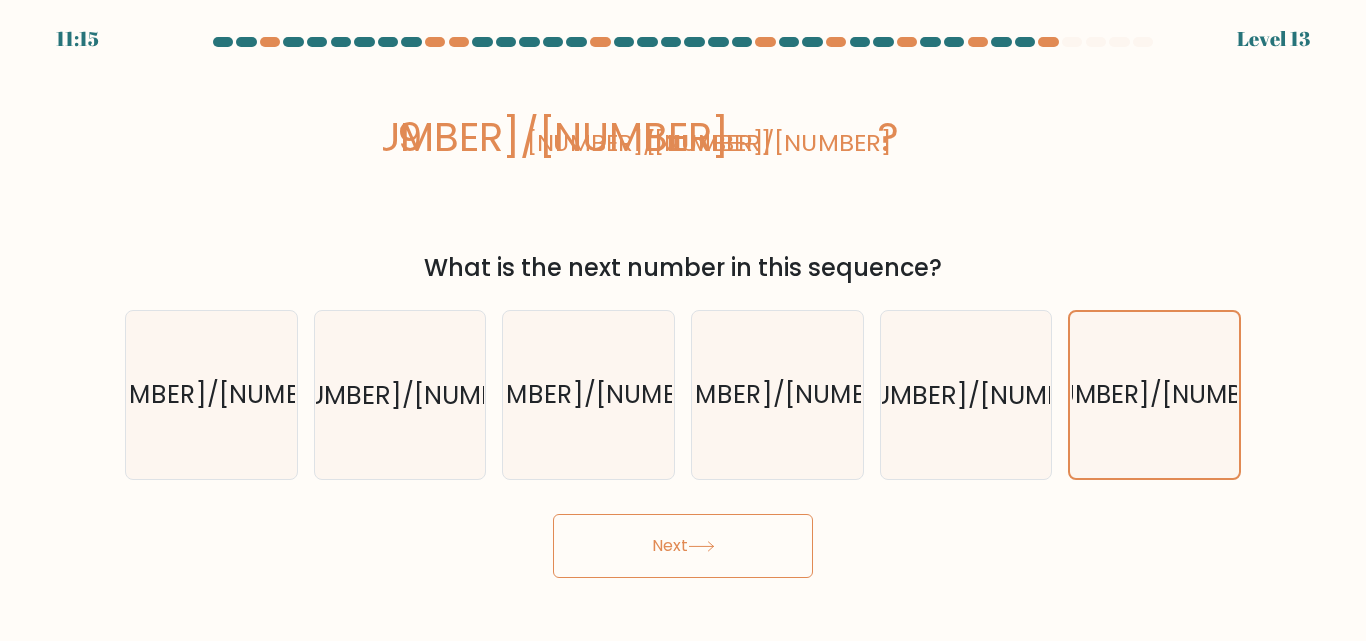 click on "Next" at bounding box center (683, 546) 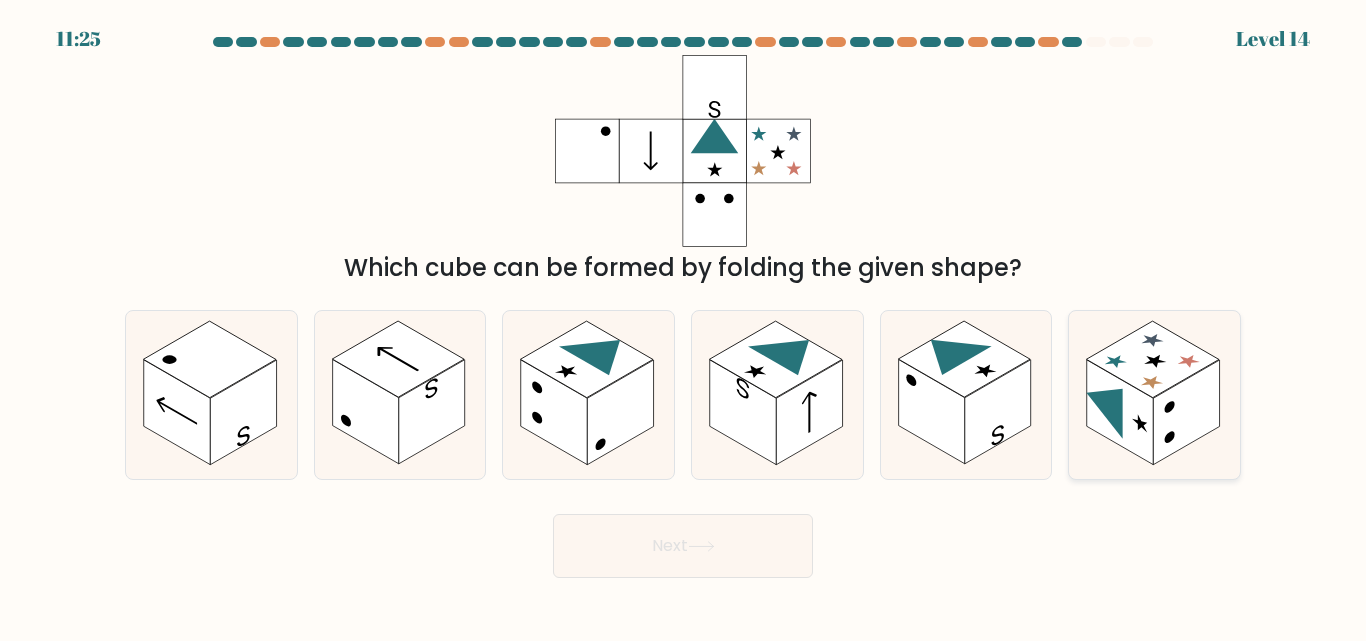 click at bounding box center (1186, 412) 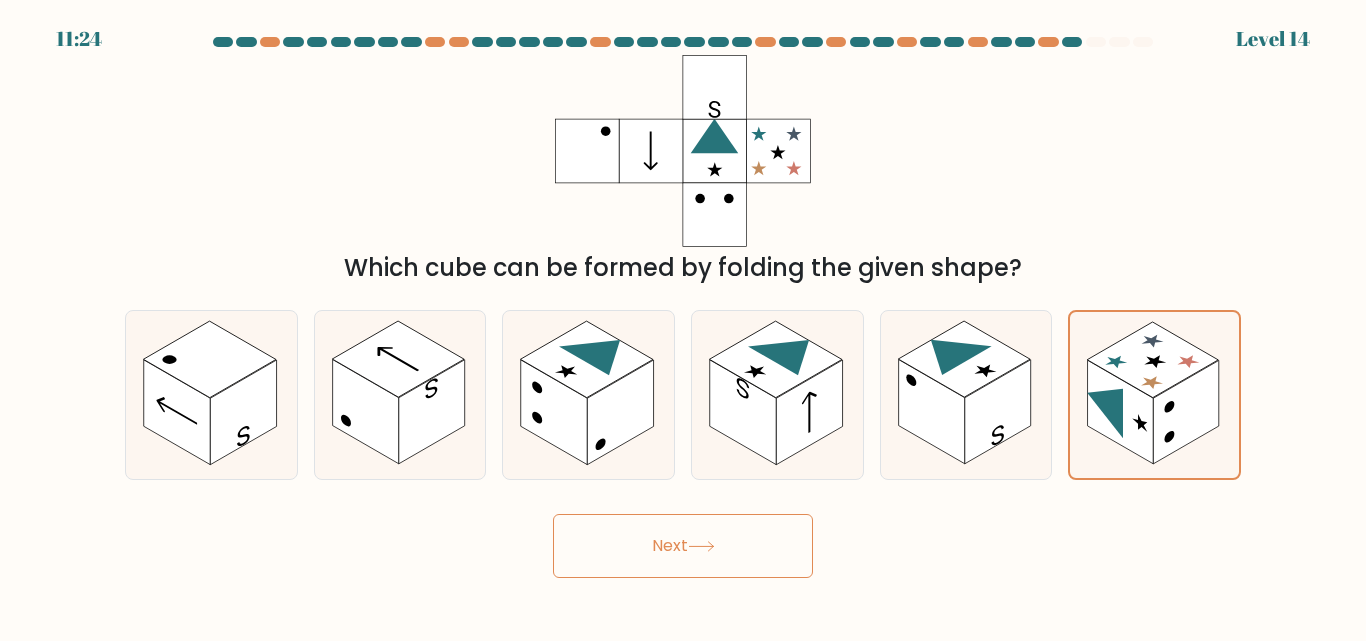 click on "Next" at bounding box center [683, 546] 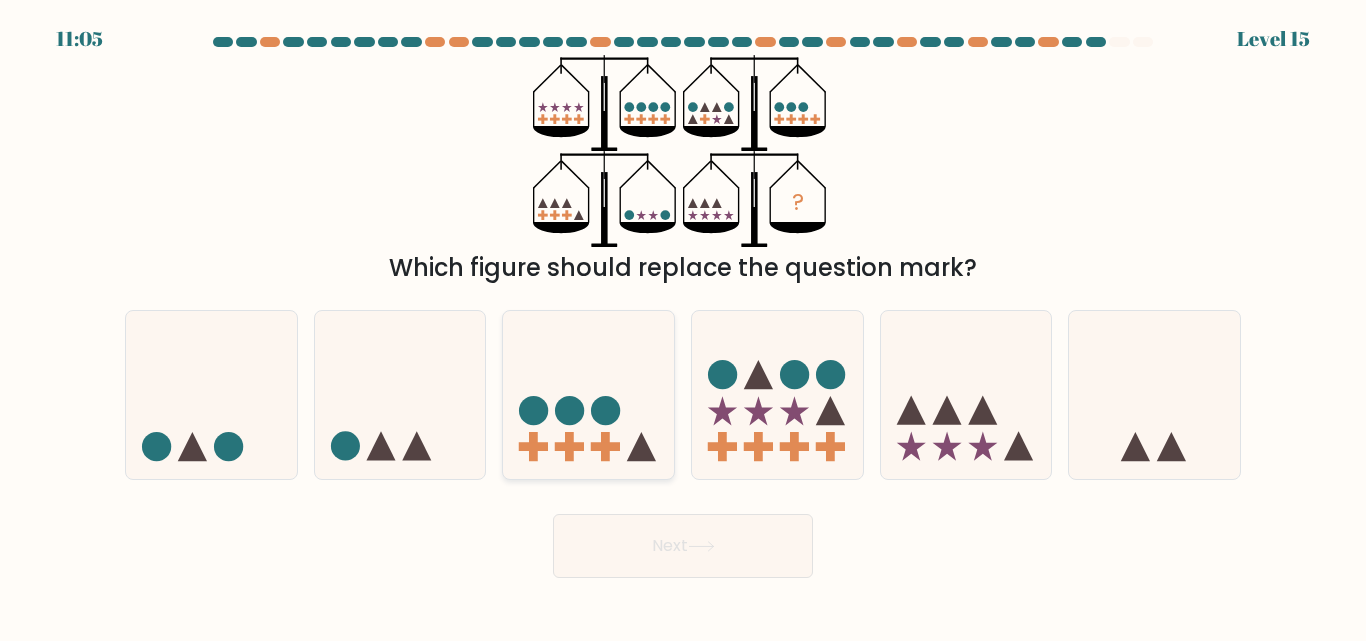 click at bounding box center (569, 410) 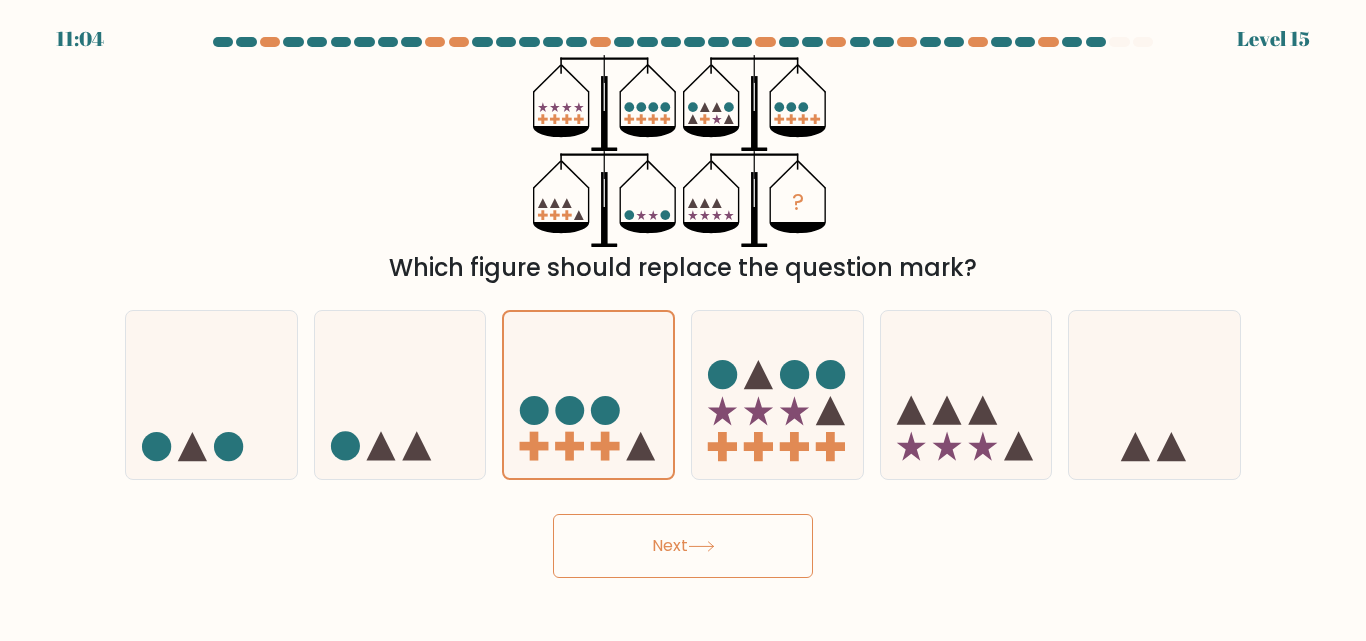 click on "Next" at bounding box center [683, 546] 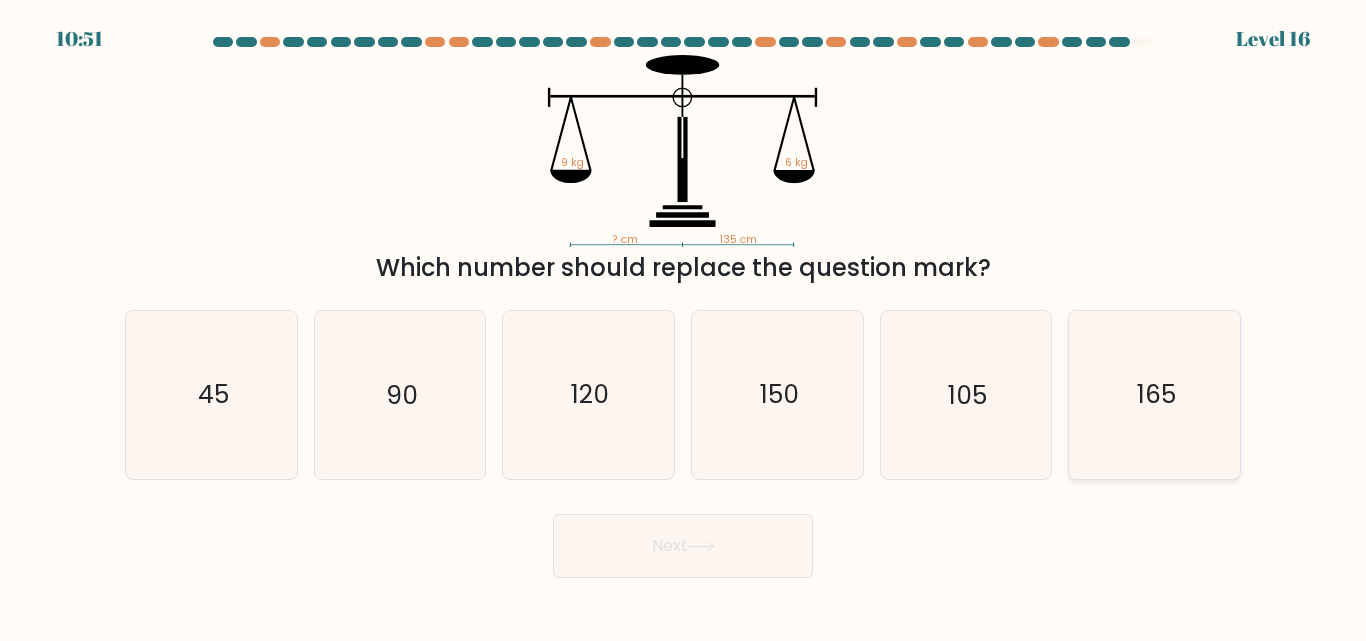 click on "165" at bounding box center (1154, 394) 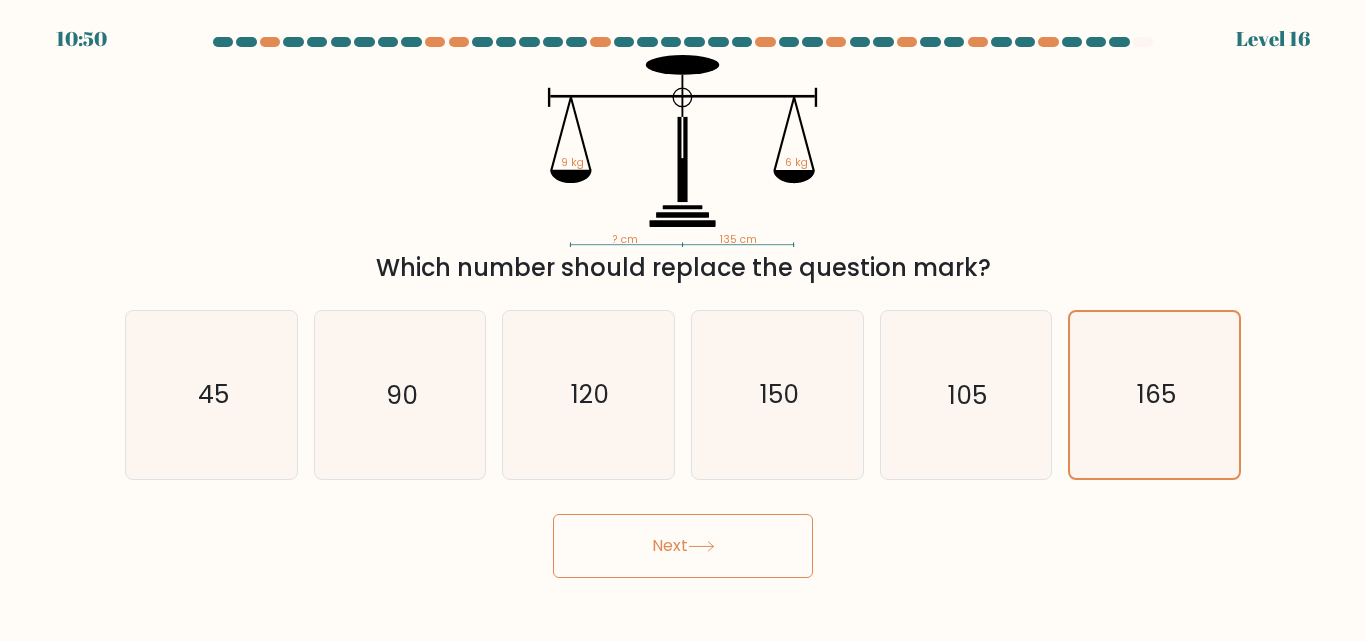 click on "Next" at bounding box center (683, 546) 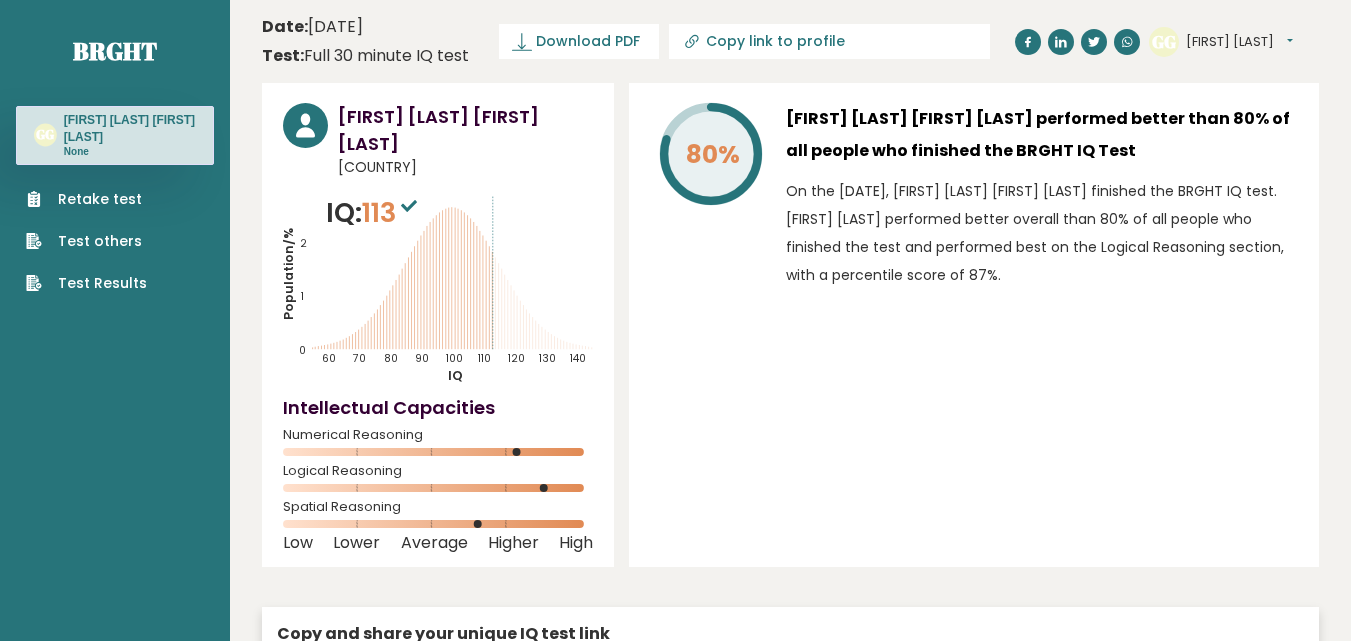 scroll, scrollTop: 0, scrollLeft: 0, axis: both 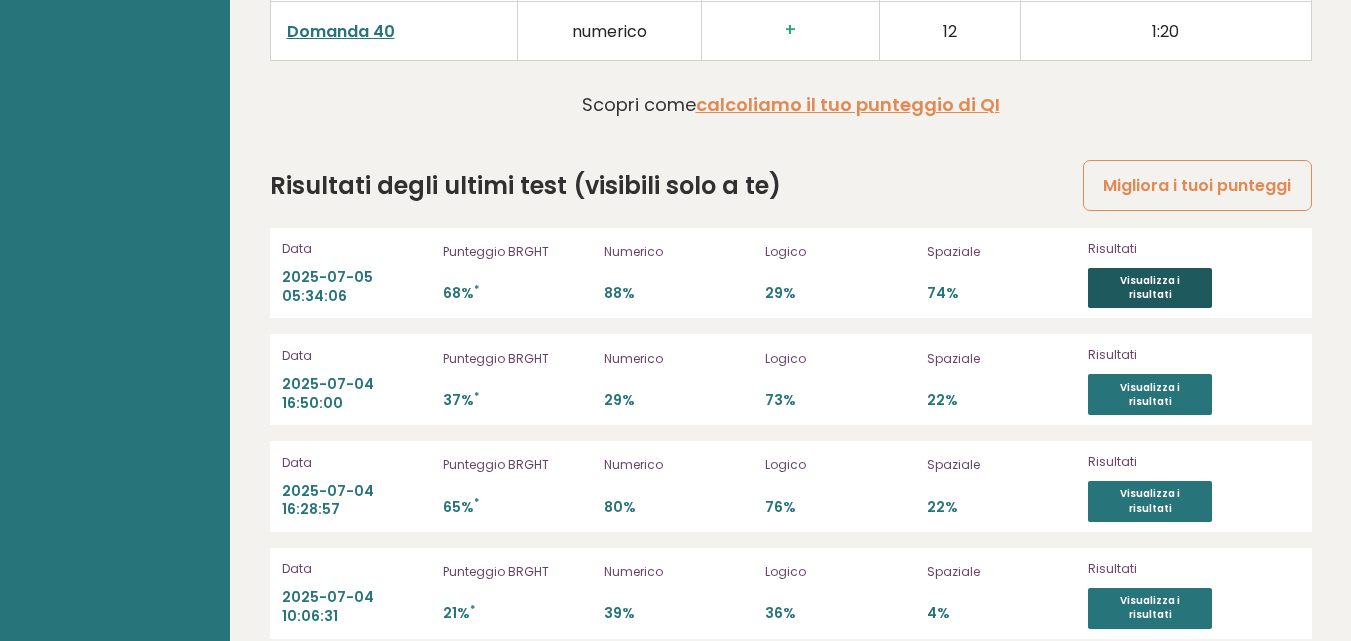 click on "Visualizza i risultati" at bounding box center (1150, 287) 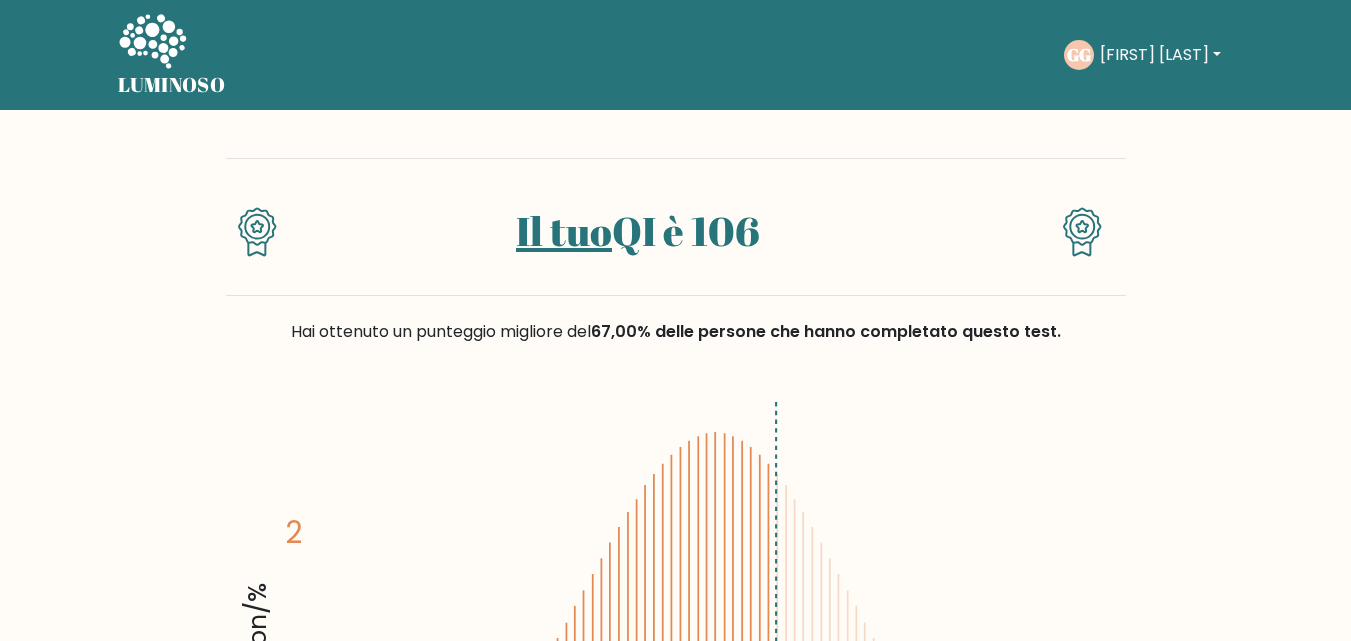 scroll, scrollTop: 0, scrollLeft: 0, axis: both 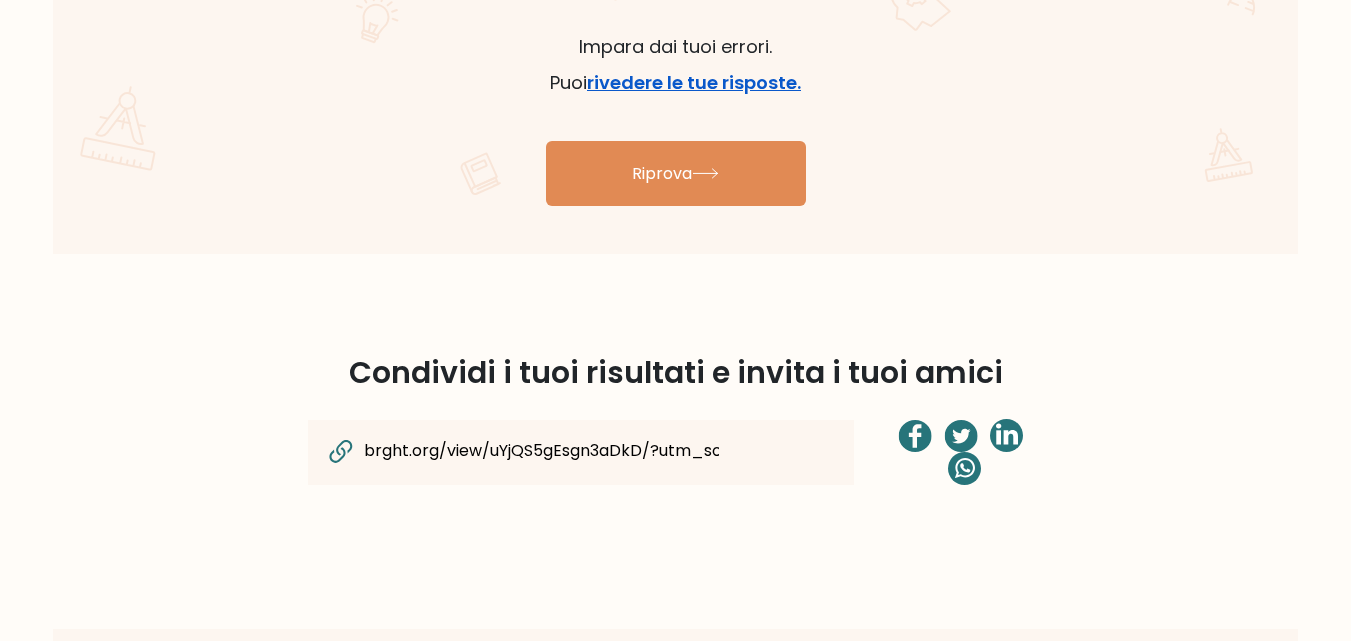 click on "rivedere le tue risposte." at bounding box center (694, 82) 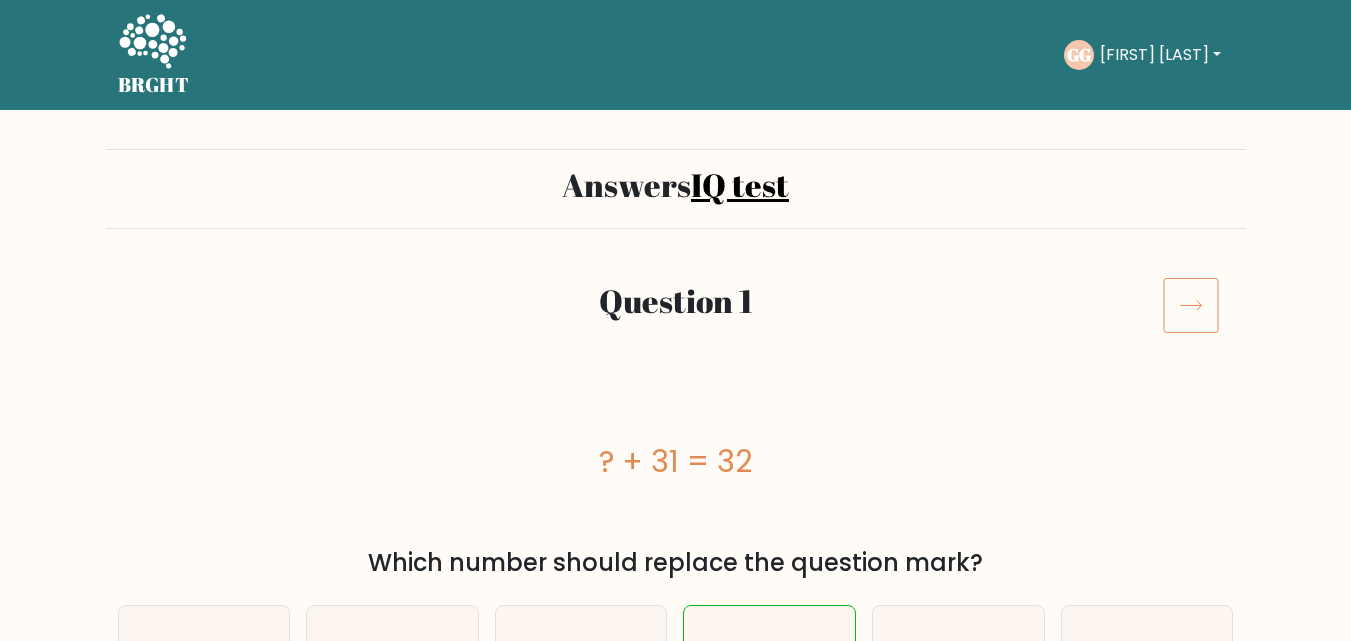 scroll, scrollTop: 0, scrollLeft: 0, axis: both 